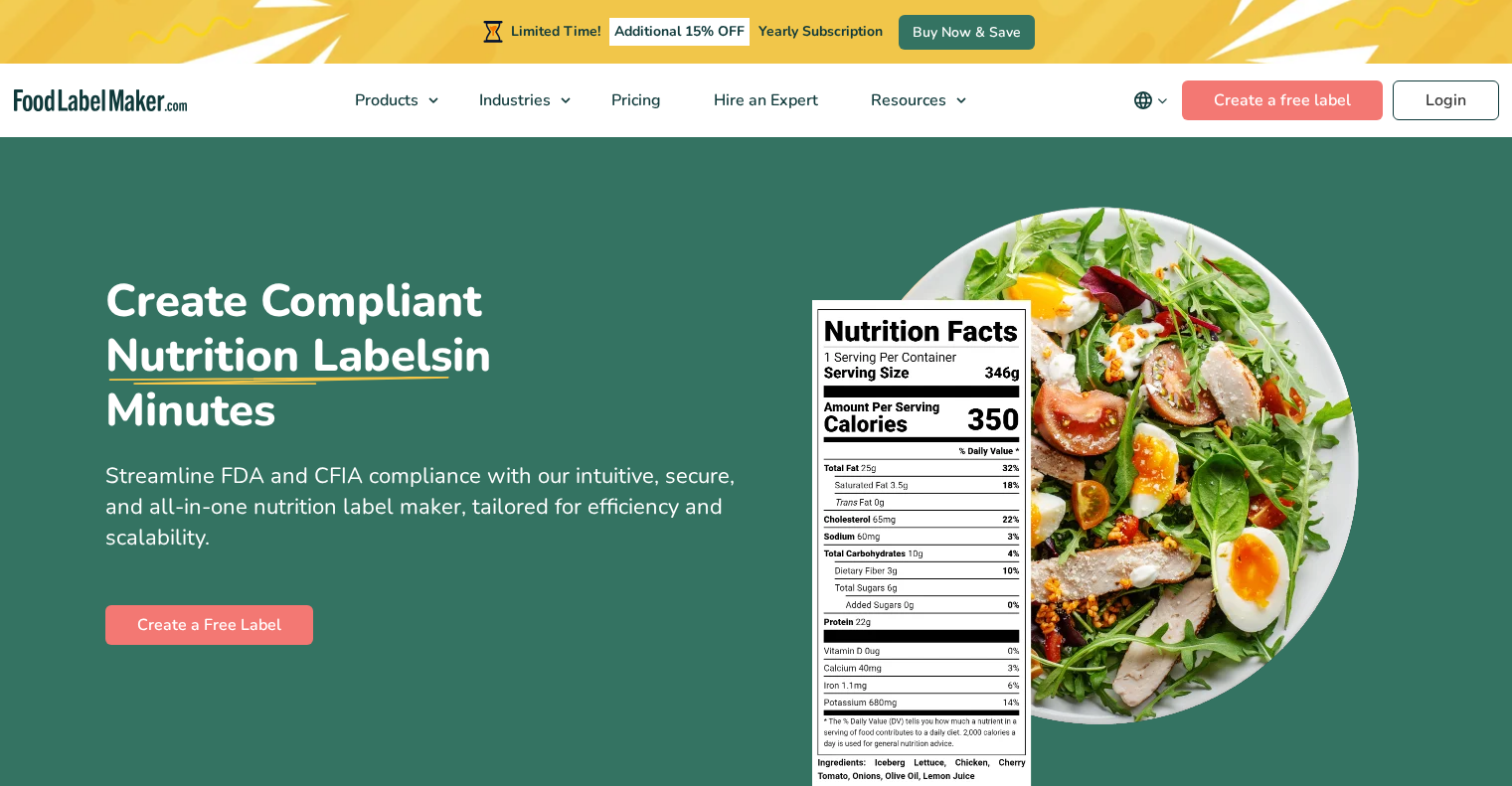 scroll, scrollTop: 0, scrollLeft: 0, axis: both 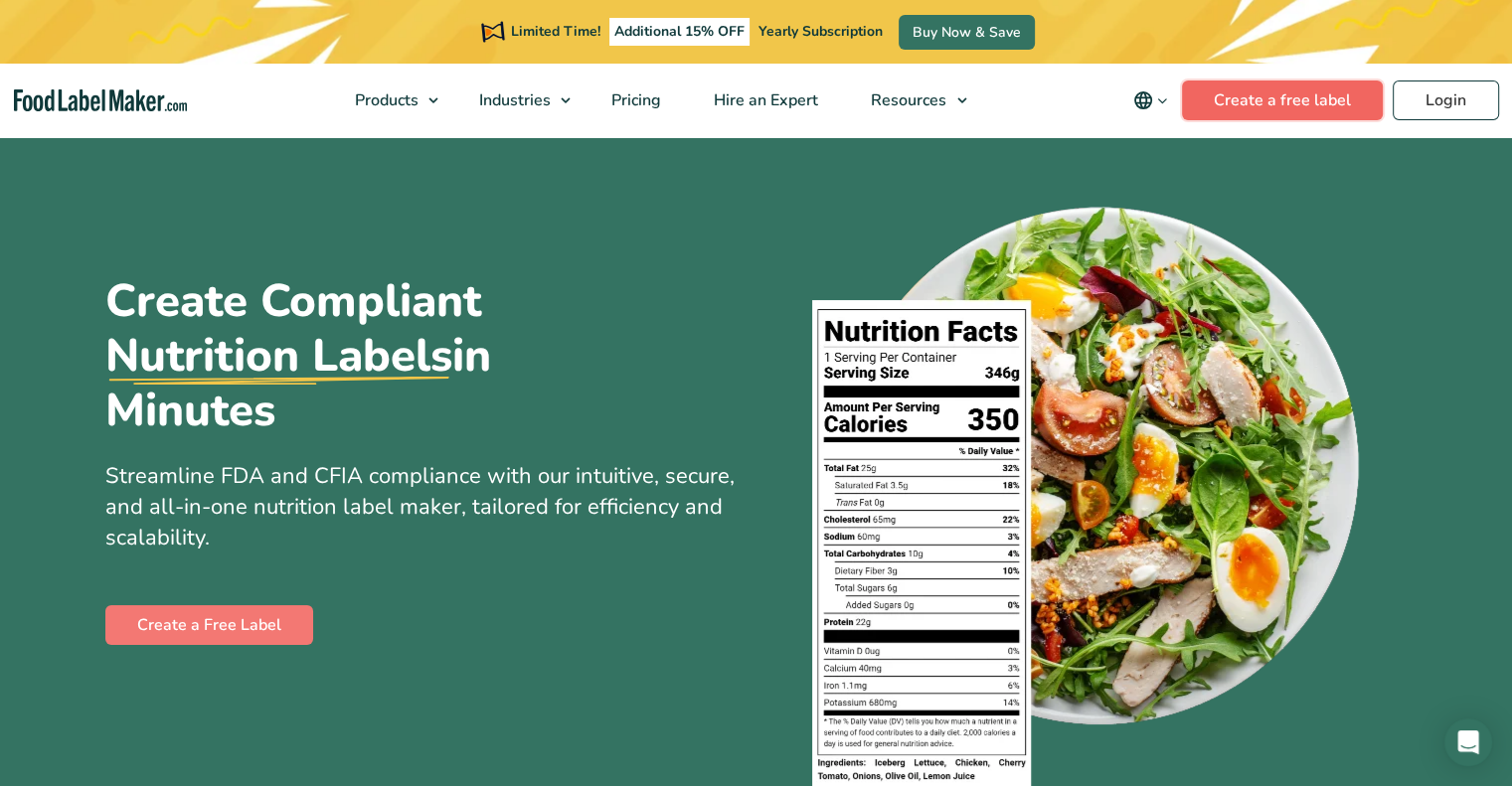 click on "Create a free label" at bounding box center (1282, 100) 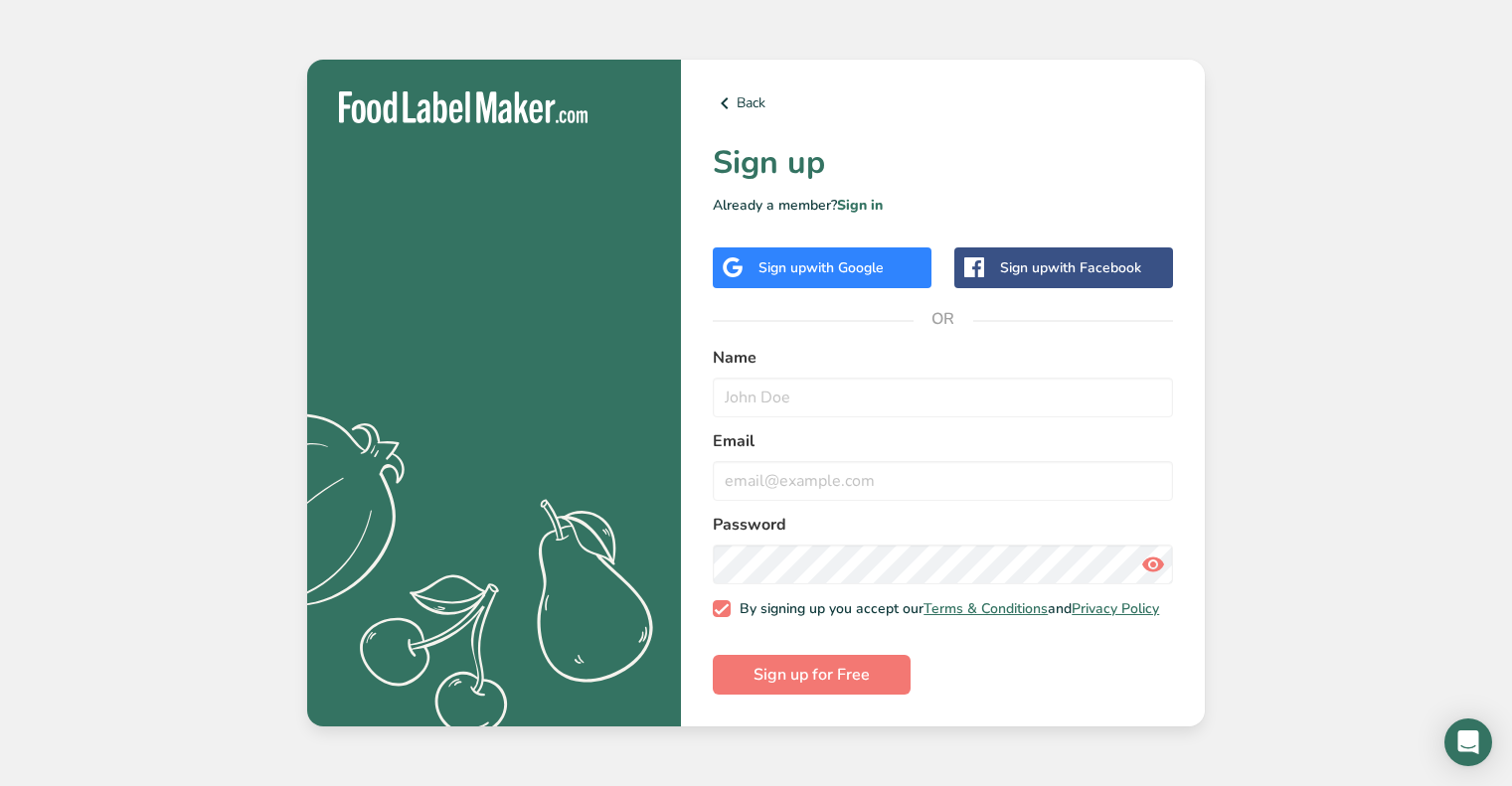 scroll, scrollTop: 0, scrollLeft: 0, axis: both 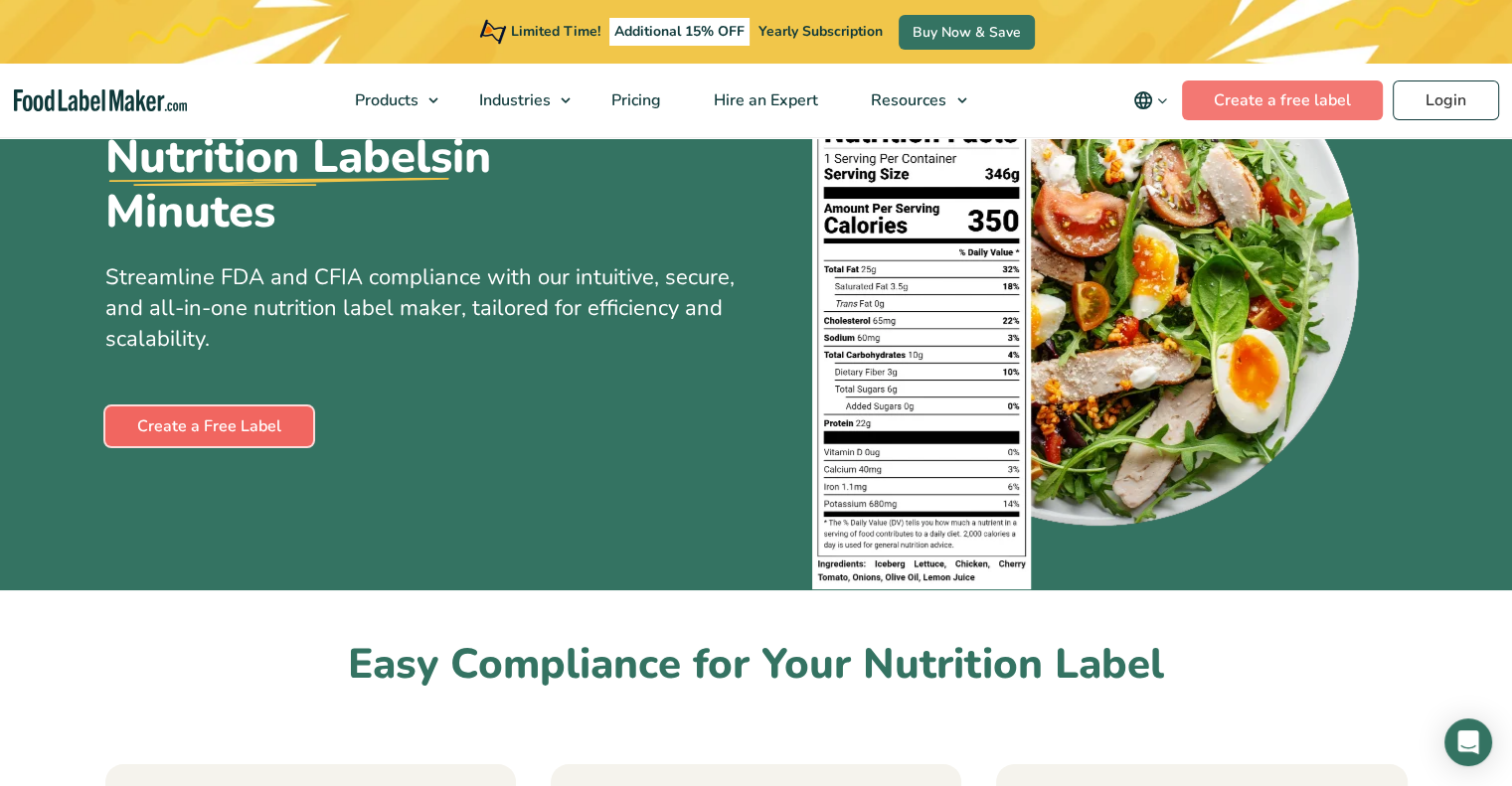 click on "Create a Free Label" at bounding box center [209, 426] 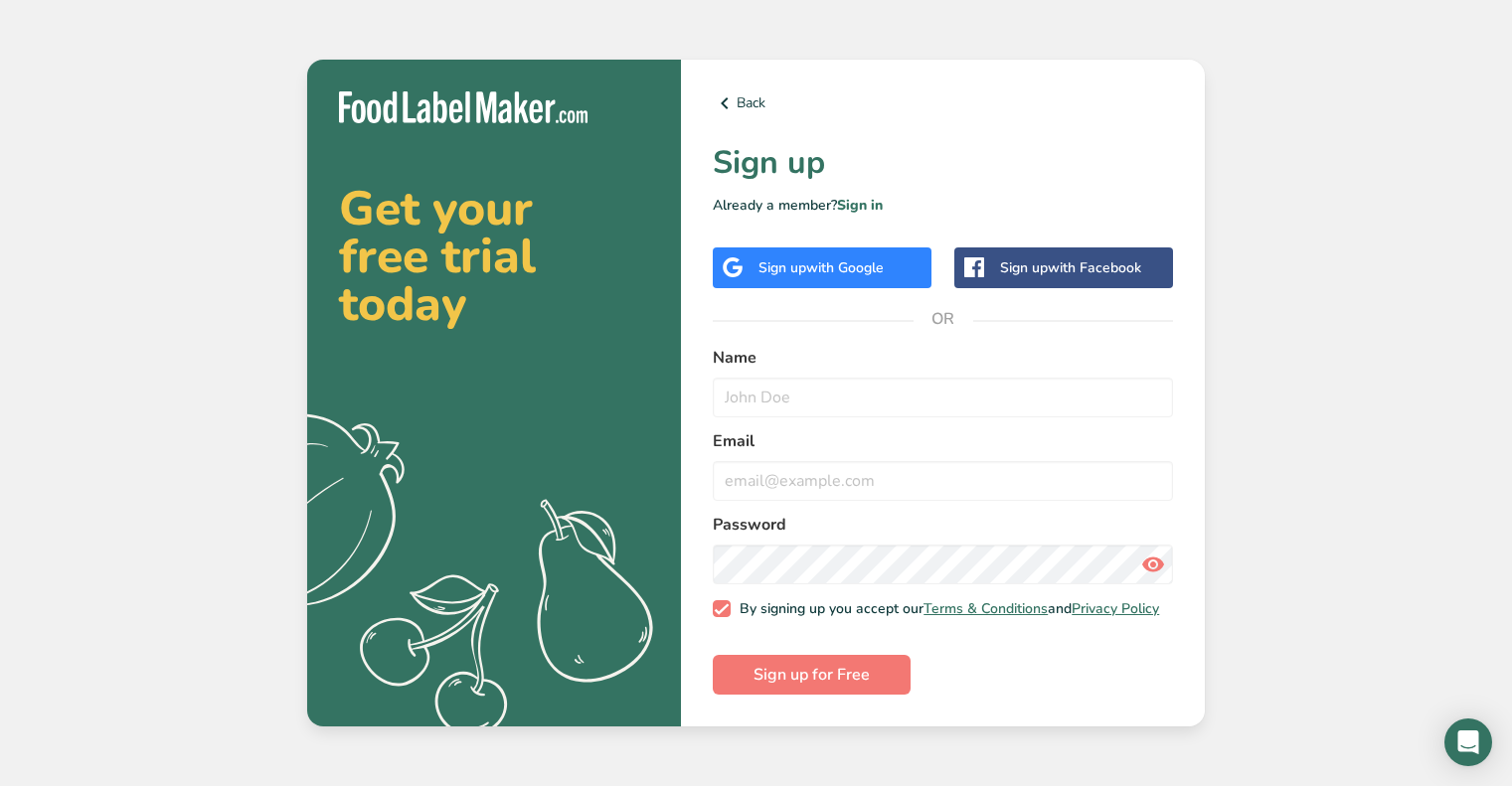 scroll, scrollTop: 0, scrollLeft: 0, axis: both 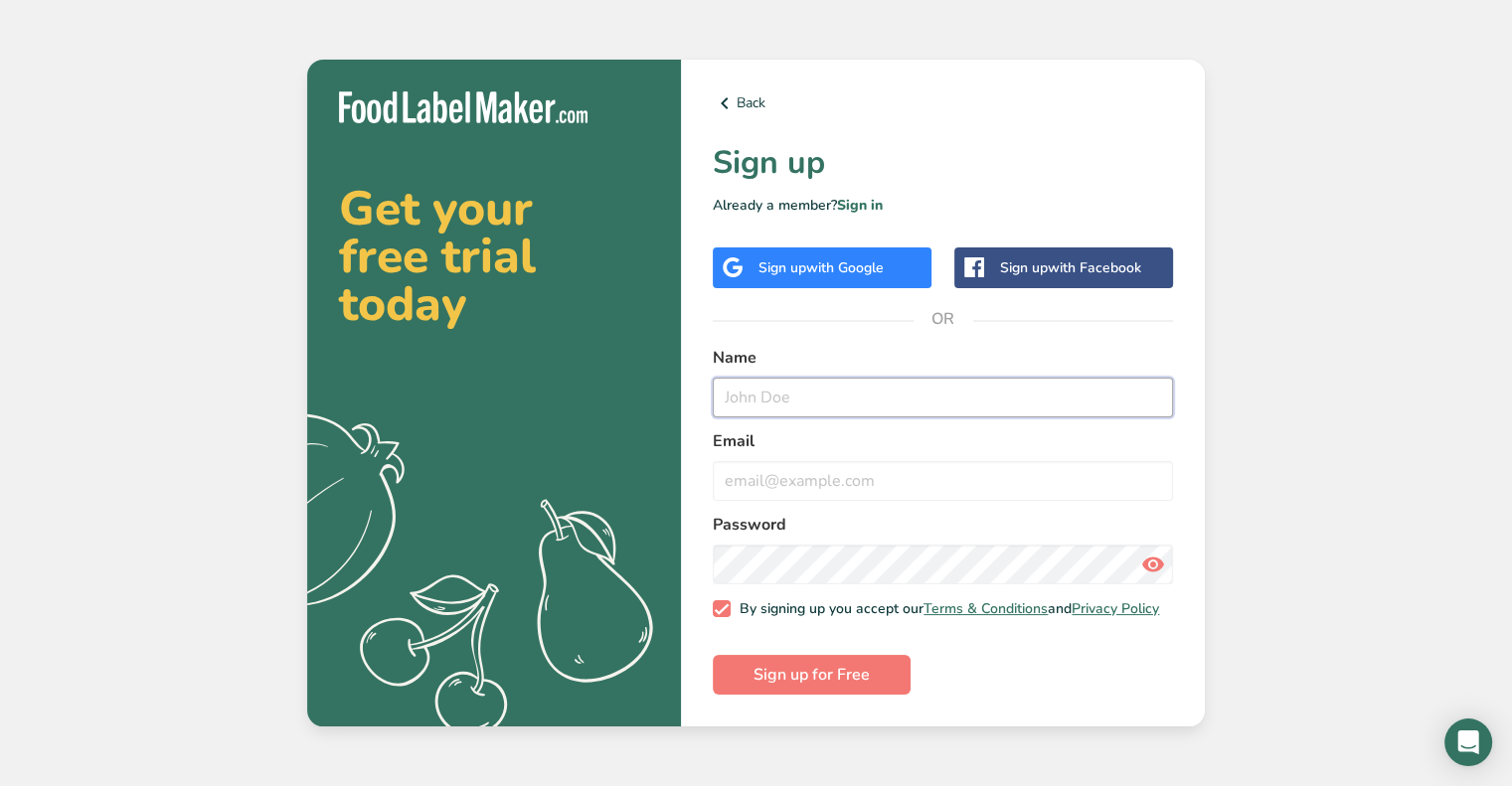 click at bounding box center [942, 397] 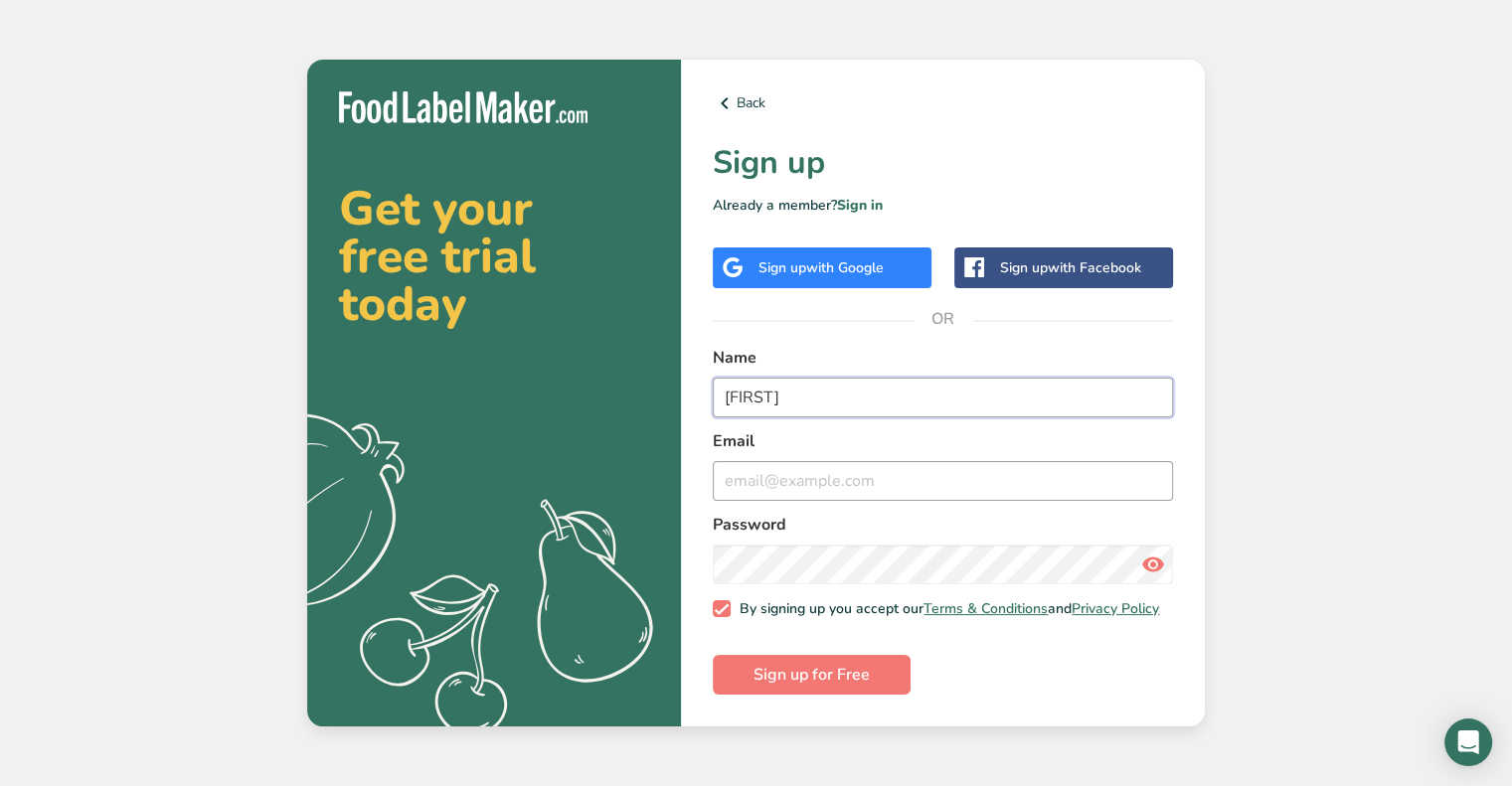 type on "patrick" 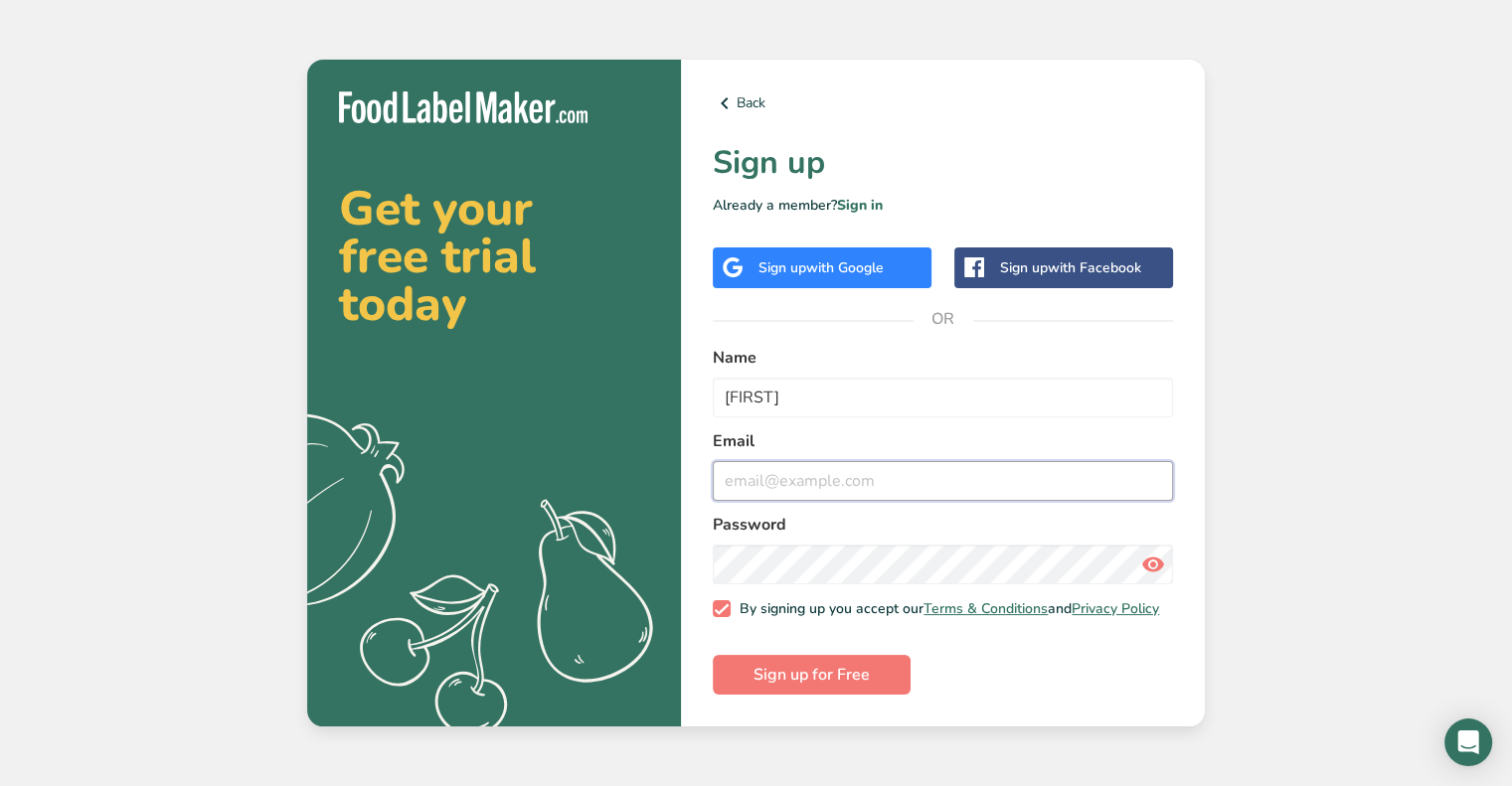 click at bounding box center (942, 481) 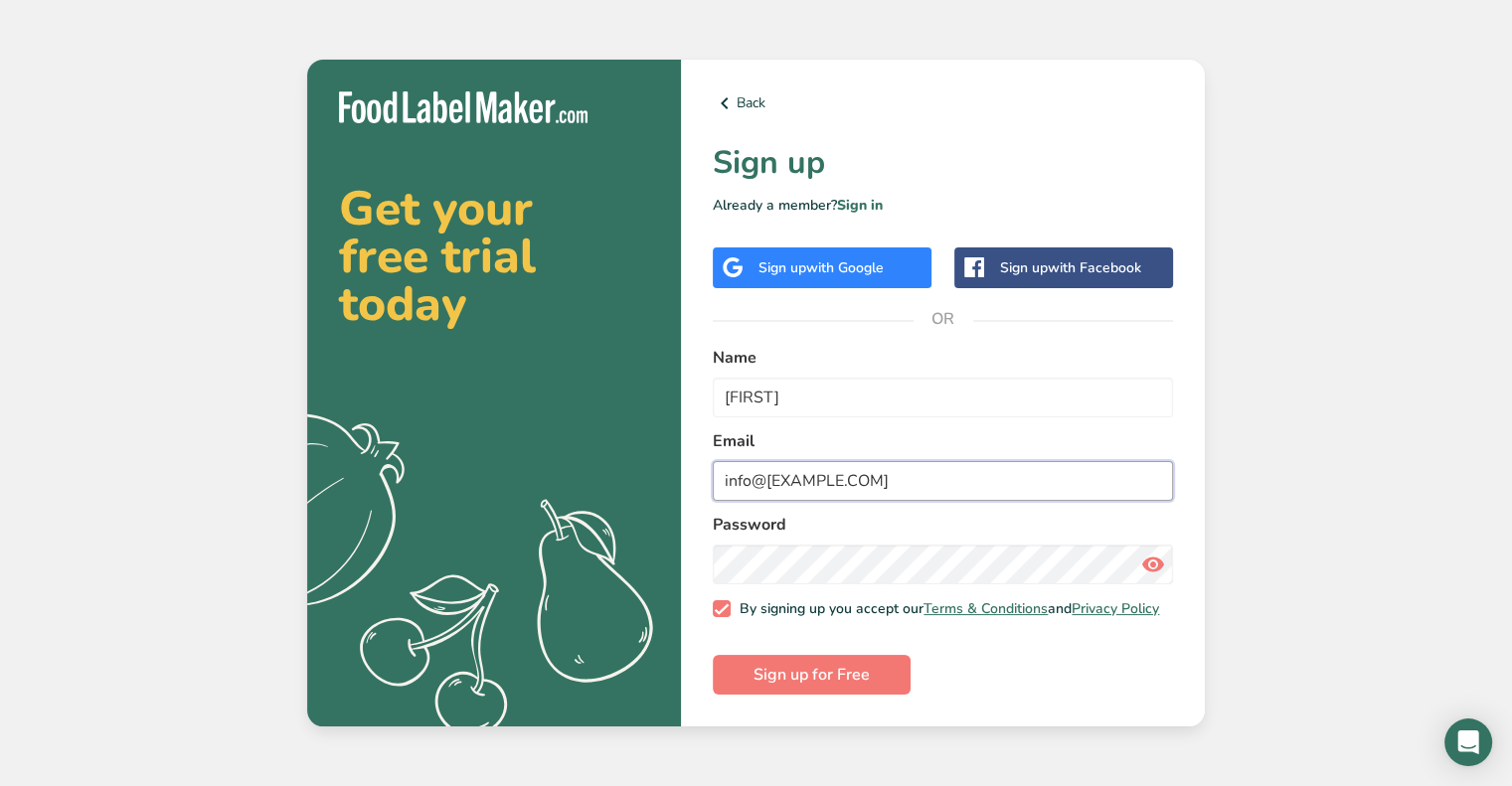 type on "info@saucescobar.com" 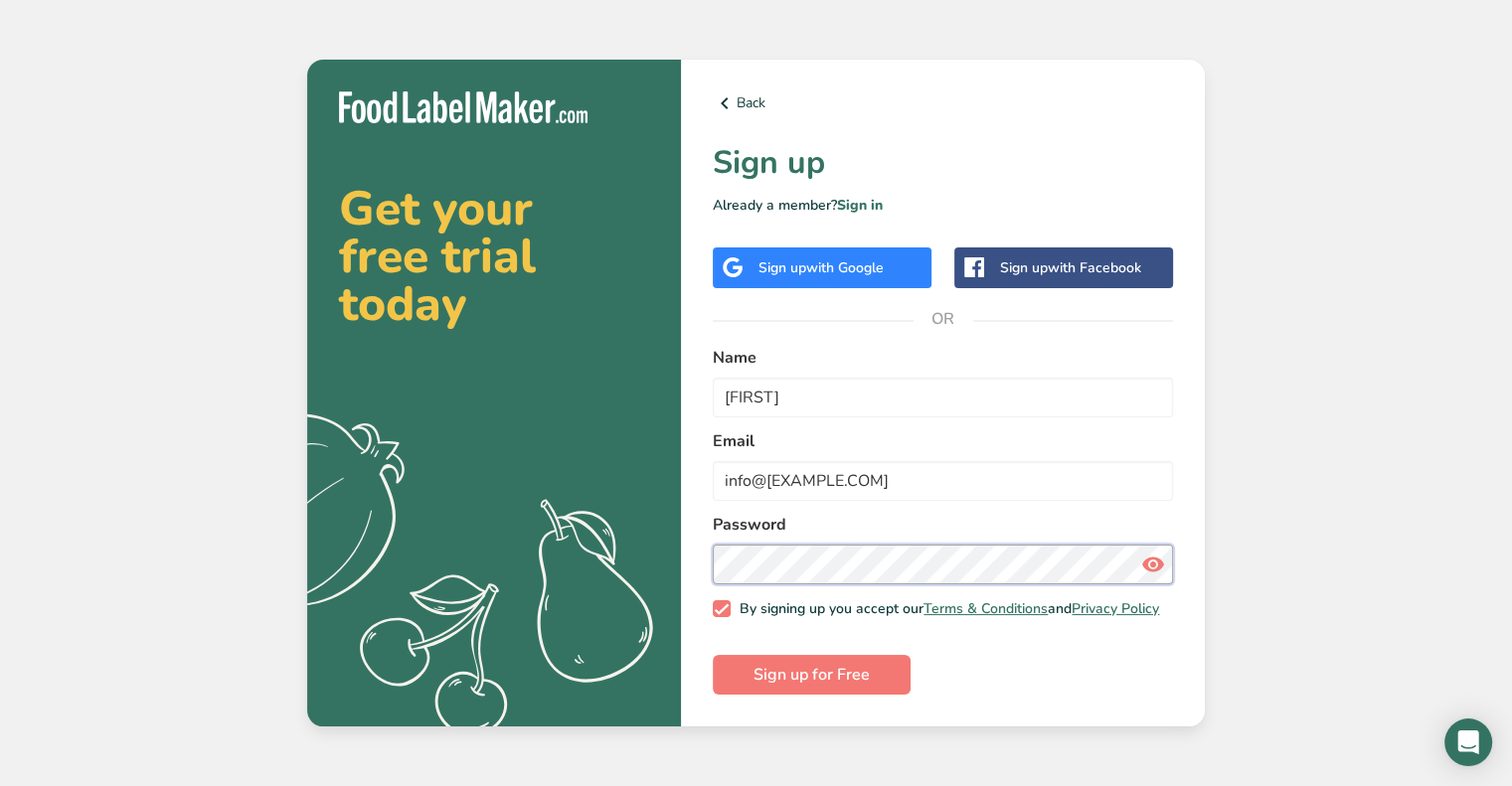 click on "Get your   free trial   today
.a{fill:#f5f3ed;}
Back
Sign up
Already a member?
Sign in
Sign up  with Google
Sign up  with Facebook   OR   Name patrick   Email info@saucescobar.com   Password
By signing up you accept our
Terms & Conditions
and
Privacy Policy
Sign up for Free" at bounding box center [756, 393] 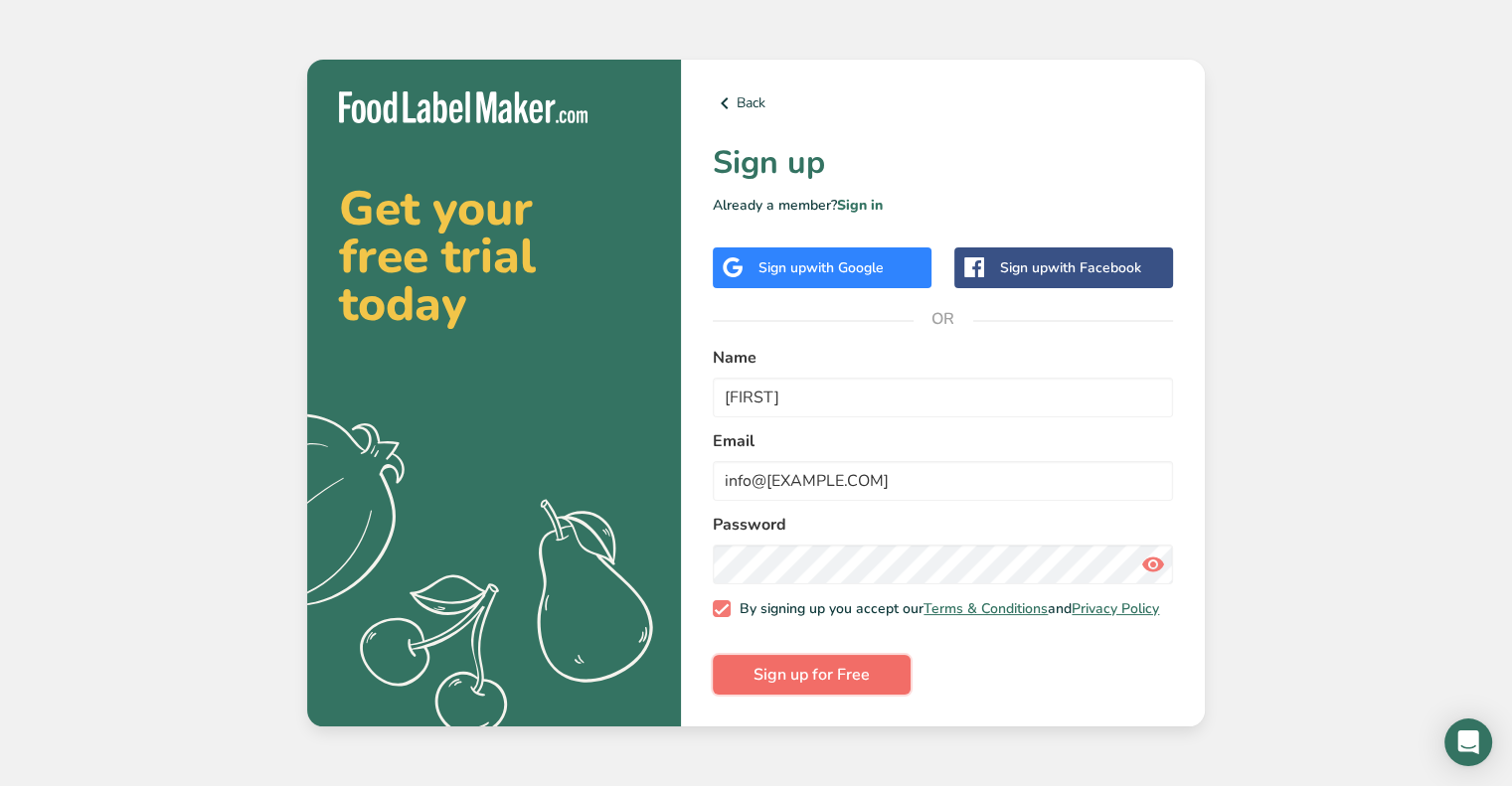 click on "Sign up for Free" at bounding box center [811, 675] 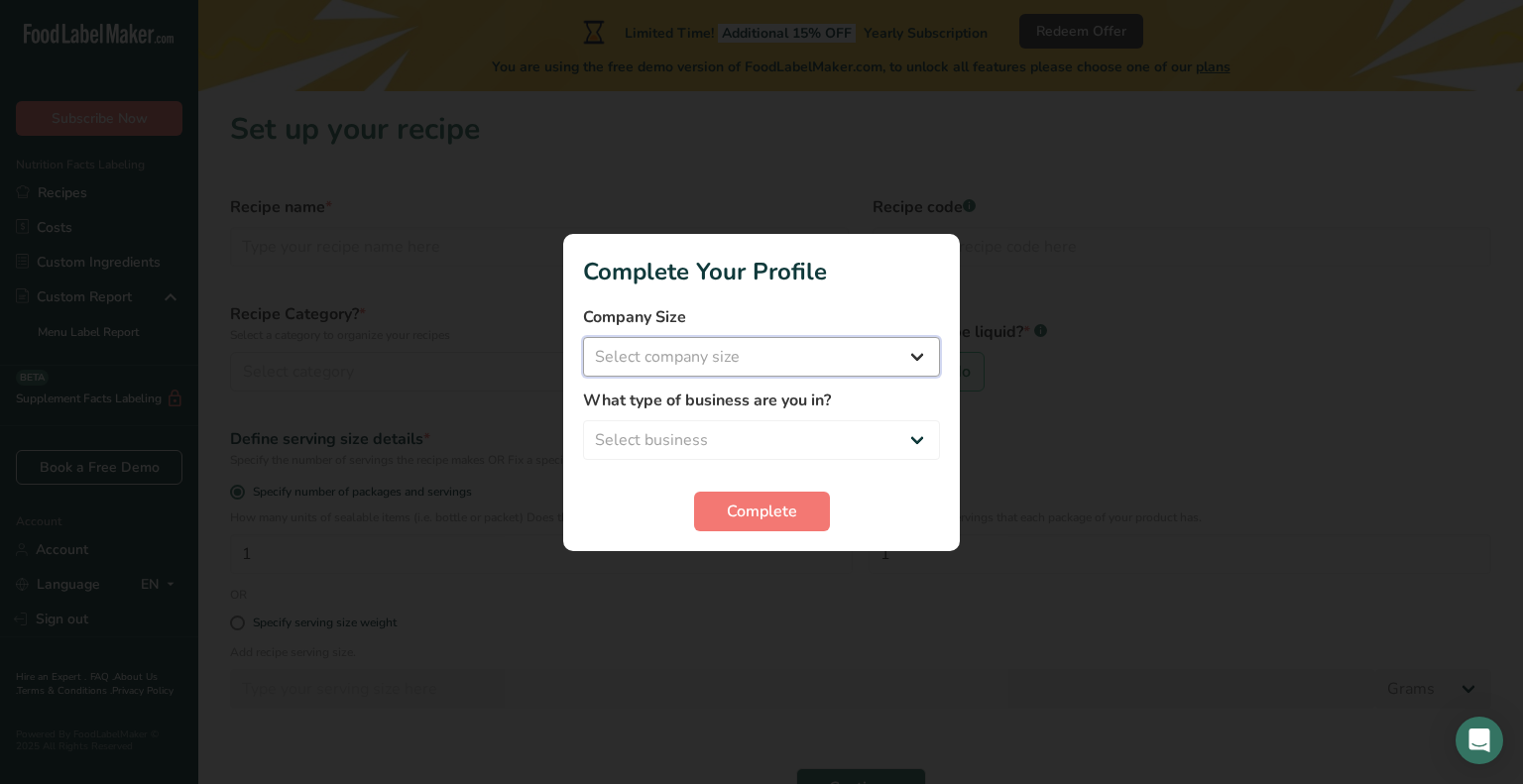 click on "Select company size
Fewer than 10 Employees
10 to 50 Employees
51 to 500 Employees
Over 500 Employees" at bounding box center [762, 357] 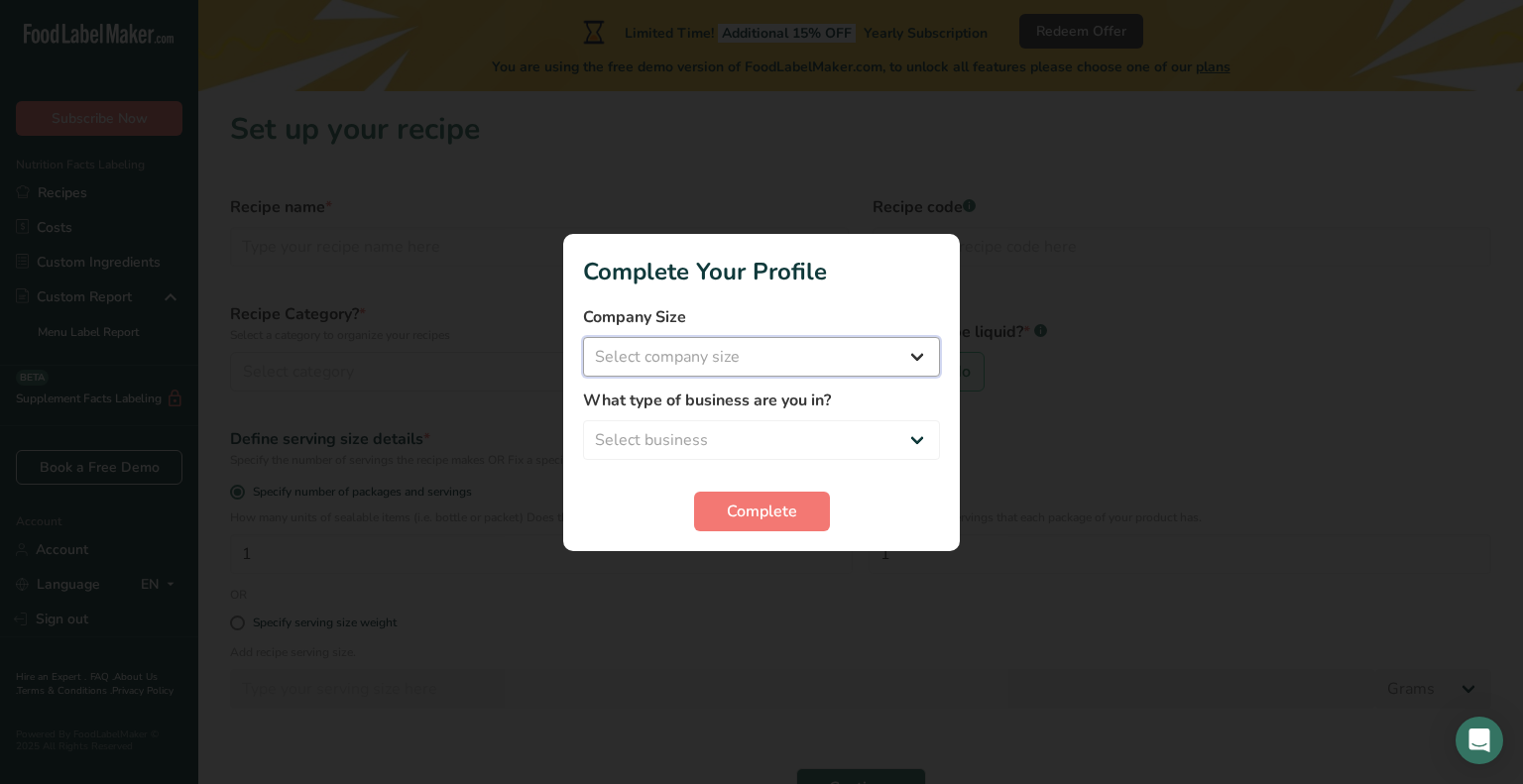 select on "1" 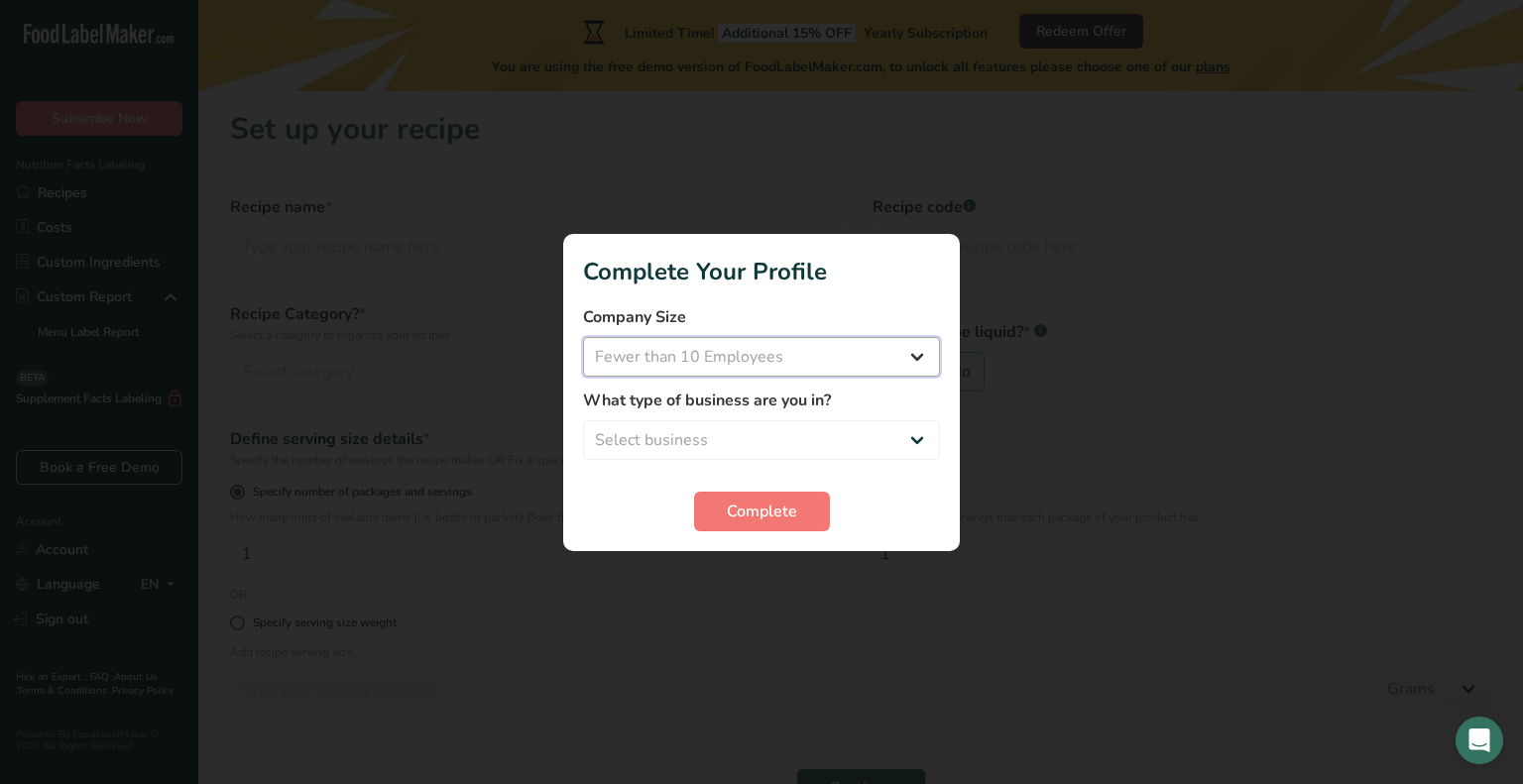 click on "Select company size
Fewer than 10 Employees
10 to 50 Employees
51 to 500 Employees
Over 500 Employees" at bounding box center [762, 357] 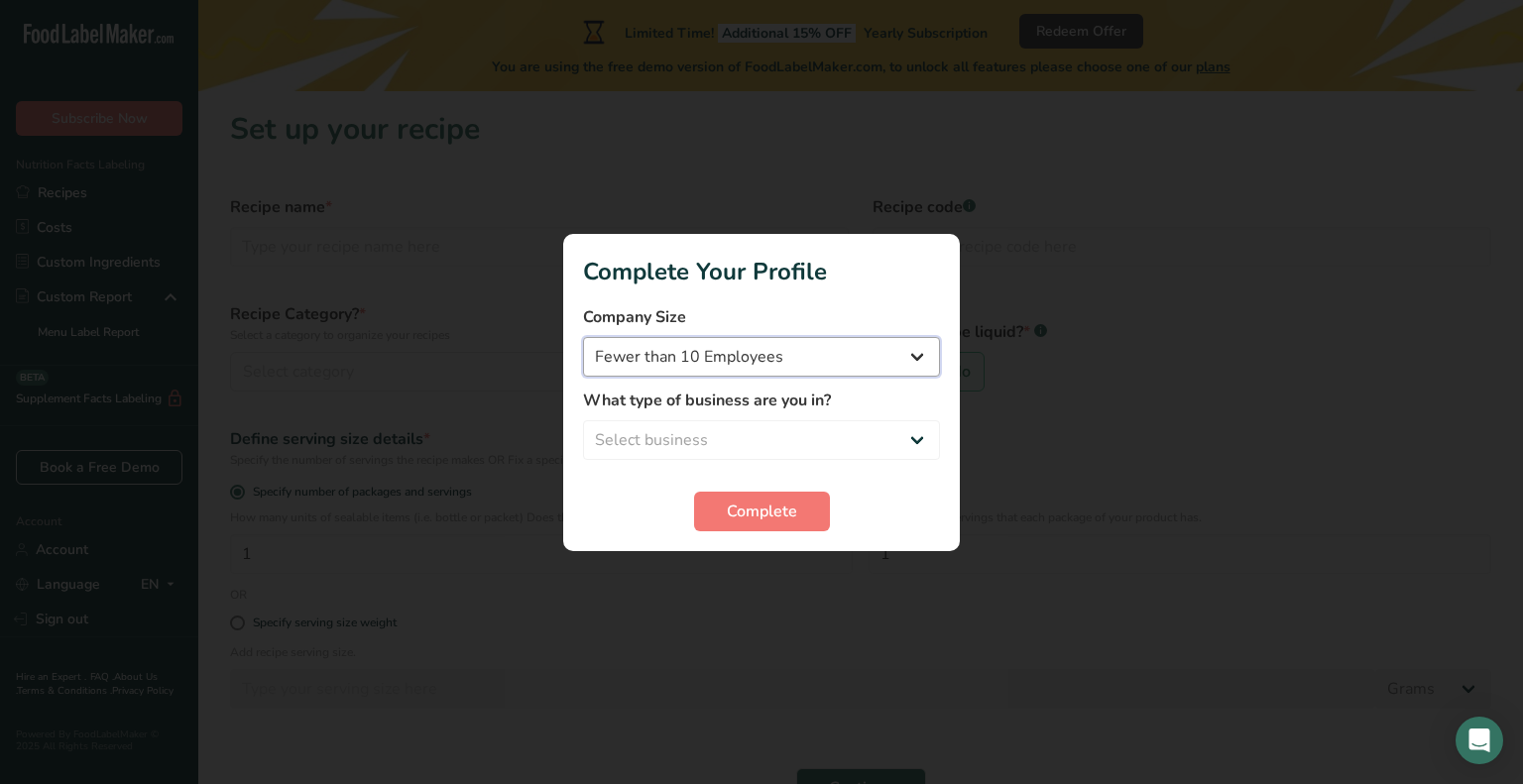 click on "Fewer than 10 Employees
10 to 50 Employees
51 to 500 Employees
Over 500 Employees" at bounding box center (762, 357) 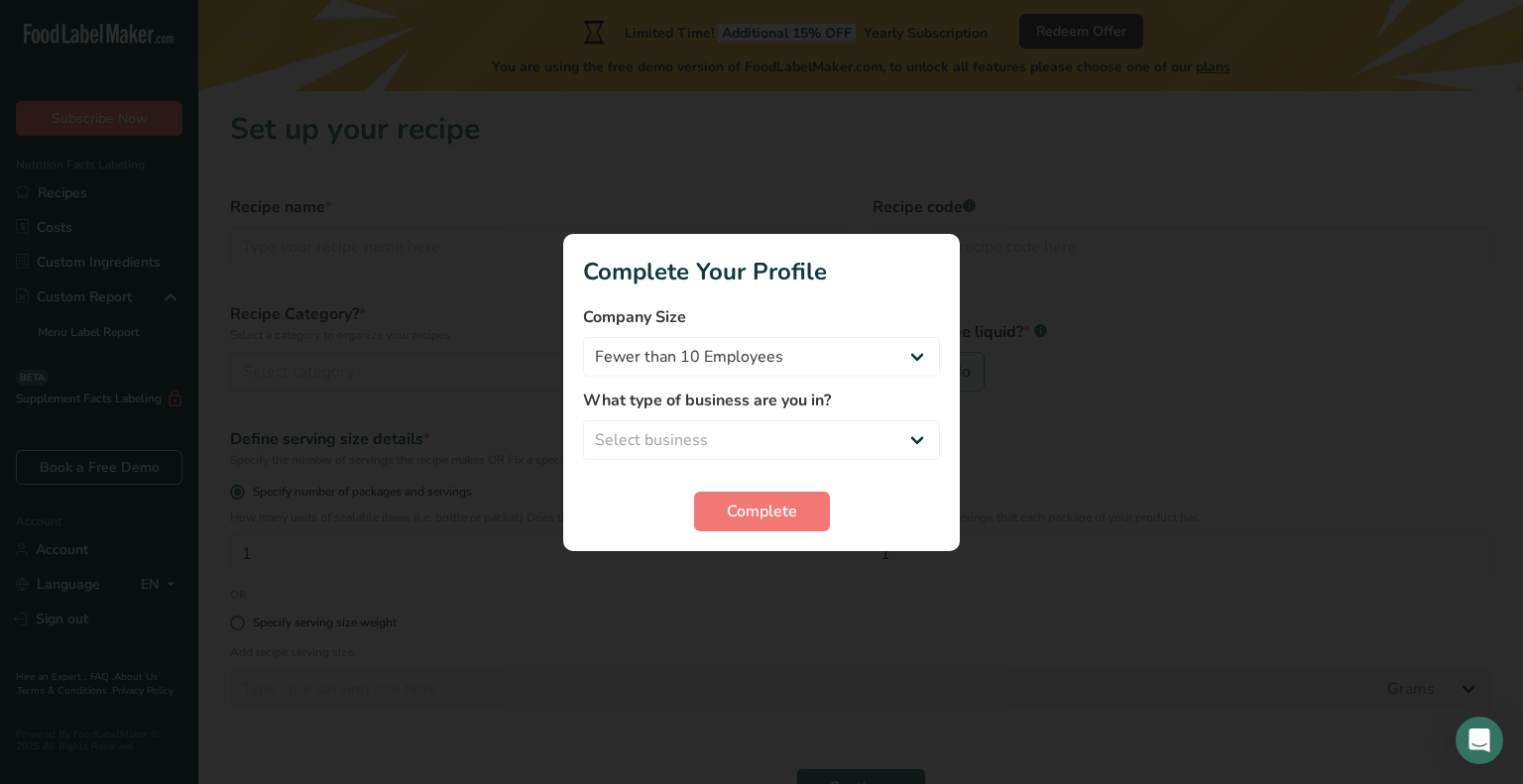 click on "Complete Your Profile
Company Size
Fewer than 10 Employees
10 to 50 Employees
51 to 500 Employees
Over 500 Employees
What type of business are you in?  Select business
Packaged Food Manufacturer
Restaurant & Cafe
Bakery
Meal Plans & Catering Company
Nutritionist
Food Blogger
Personal Trainer
Other
Complete" at bounding box center [762, 392] 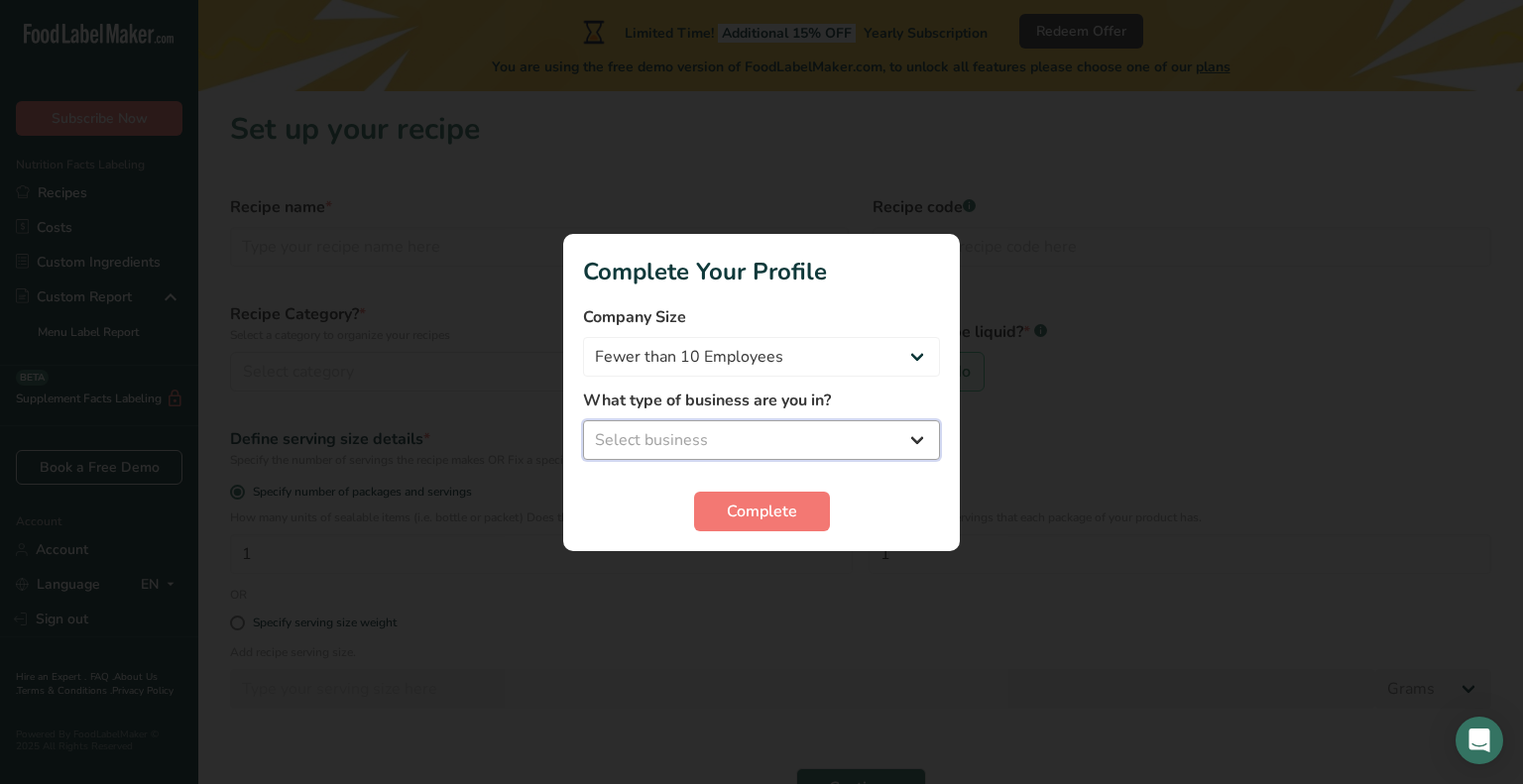 click on "Select business
Packaged Food Manufacturer
Restaurant & Cafe
Bakery
Meal Plans & Catering Company
Nutritionist
Food Blogger
Personal Trainer
Other" at bounding box center [762, 440] 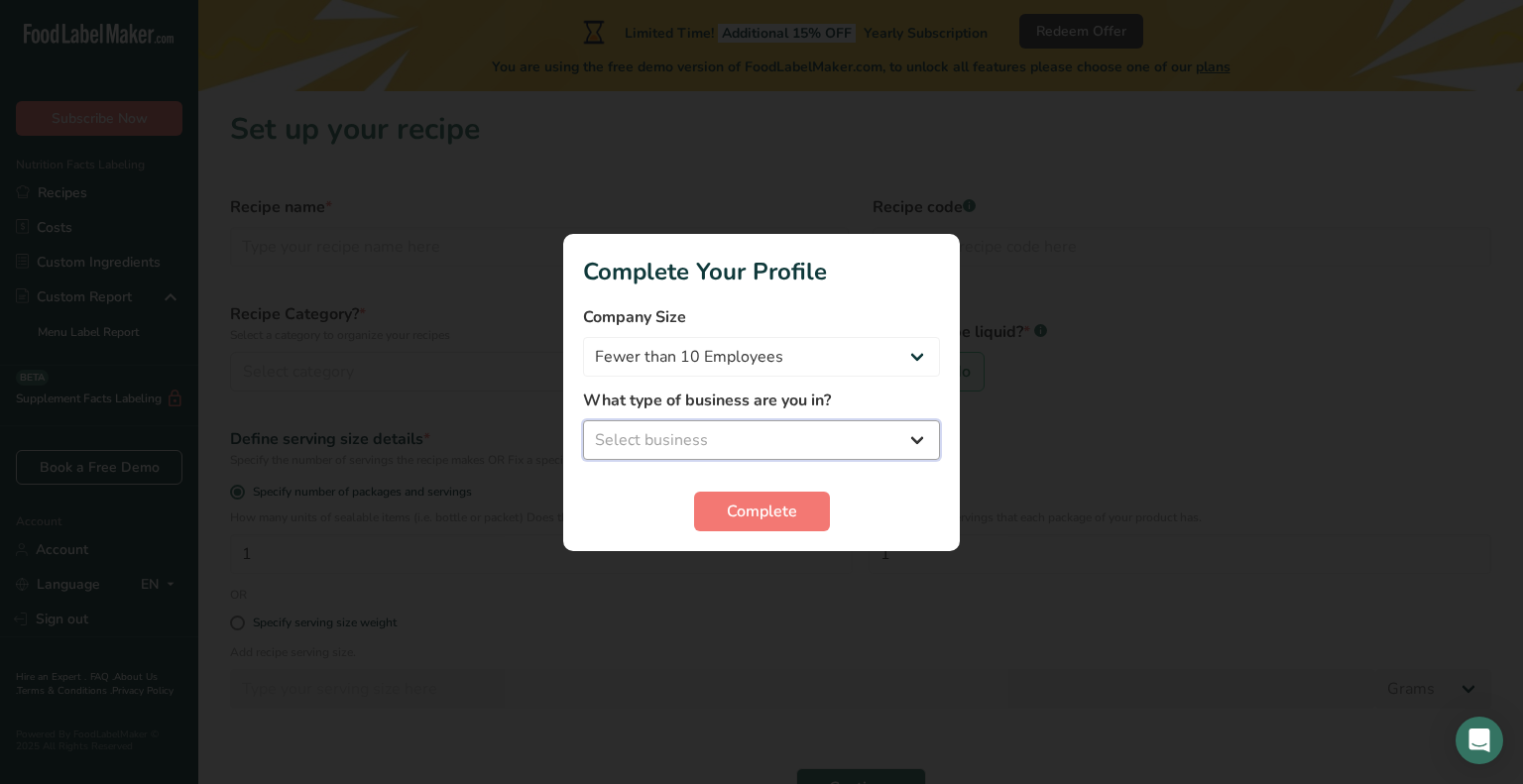 select on "1" 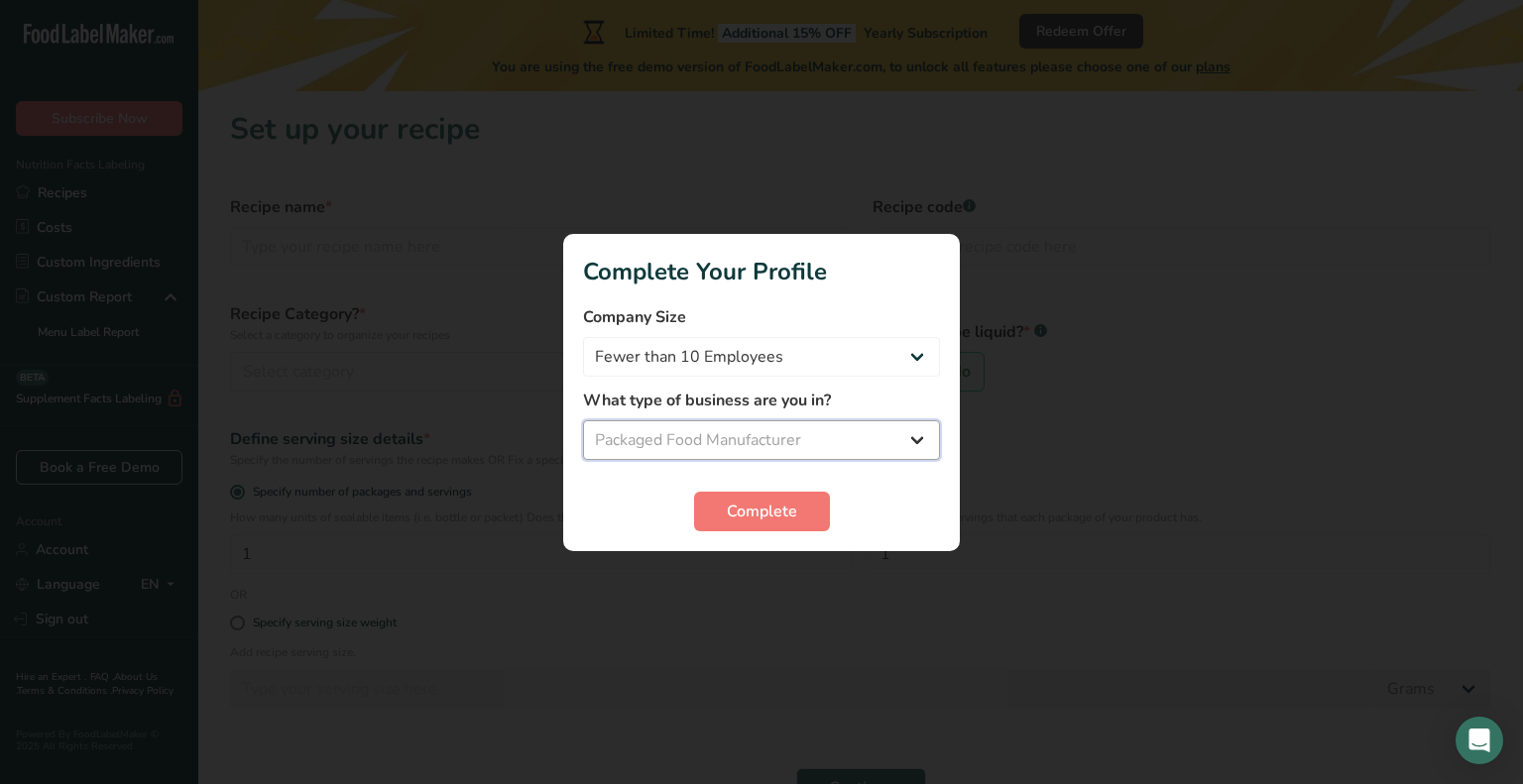 click on "Select business
Packaged Food Manufacturer
Restaurant & Cafe
Bakery
Meal Plans & Catering Company
Nutritionist
Food Blogger
Personal Trainer
Other" at bounding box center [762, 440] 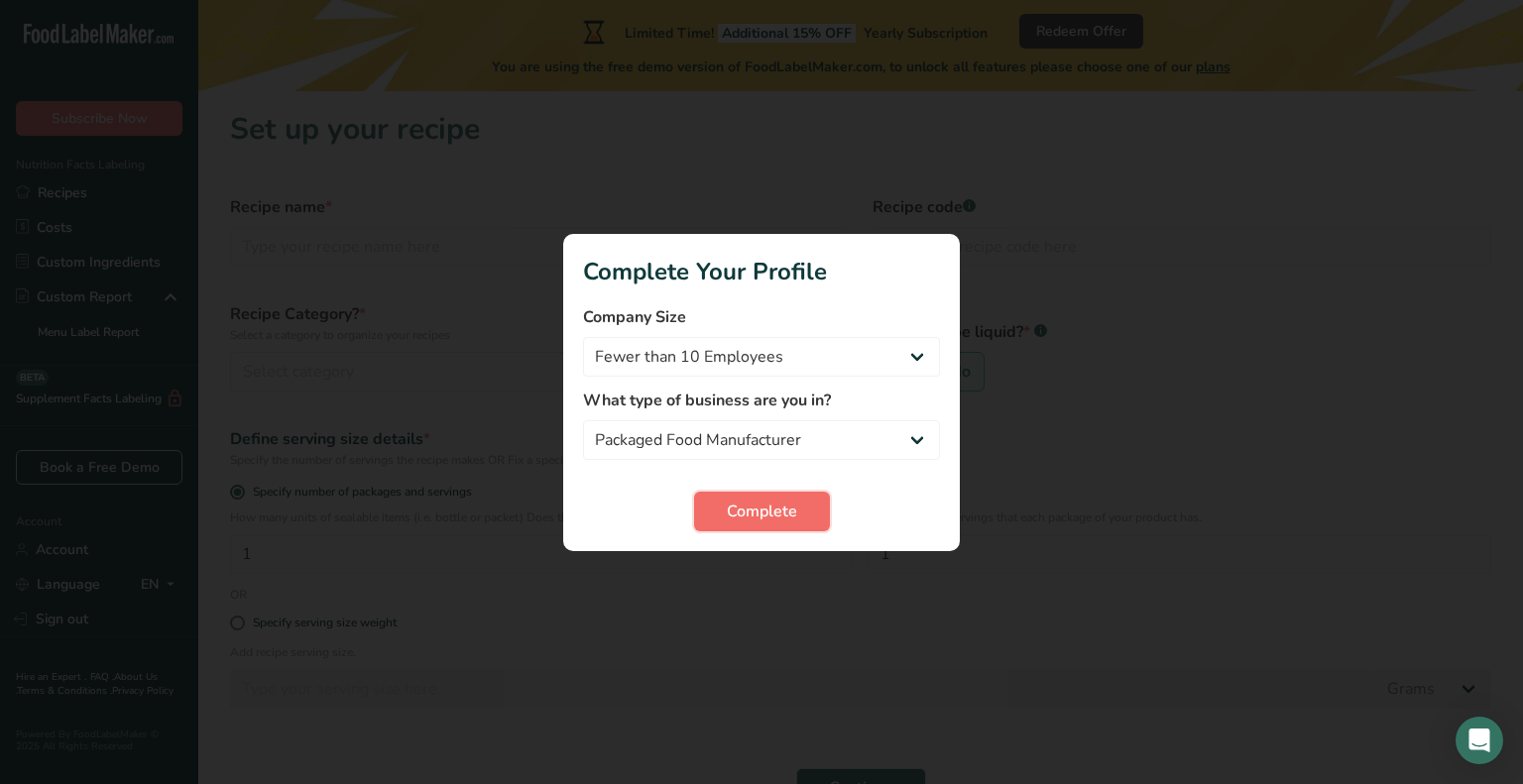 click on "Complete" at bounding box center (762, 511) 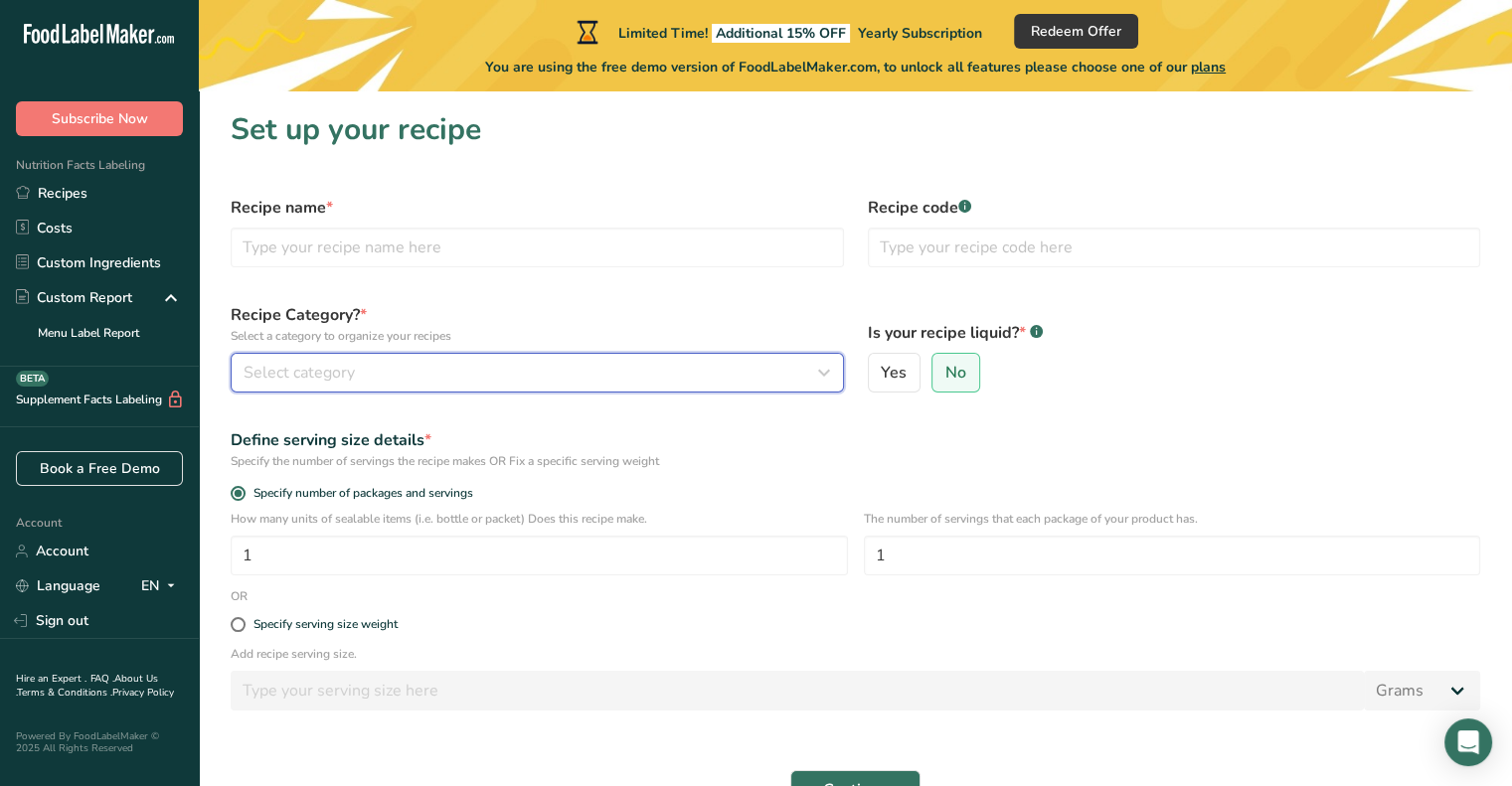 click on "Select category" at bounding box center (531, 373) 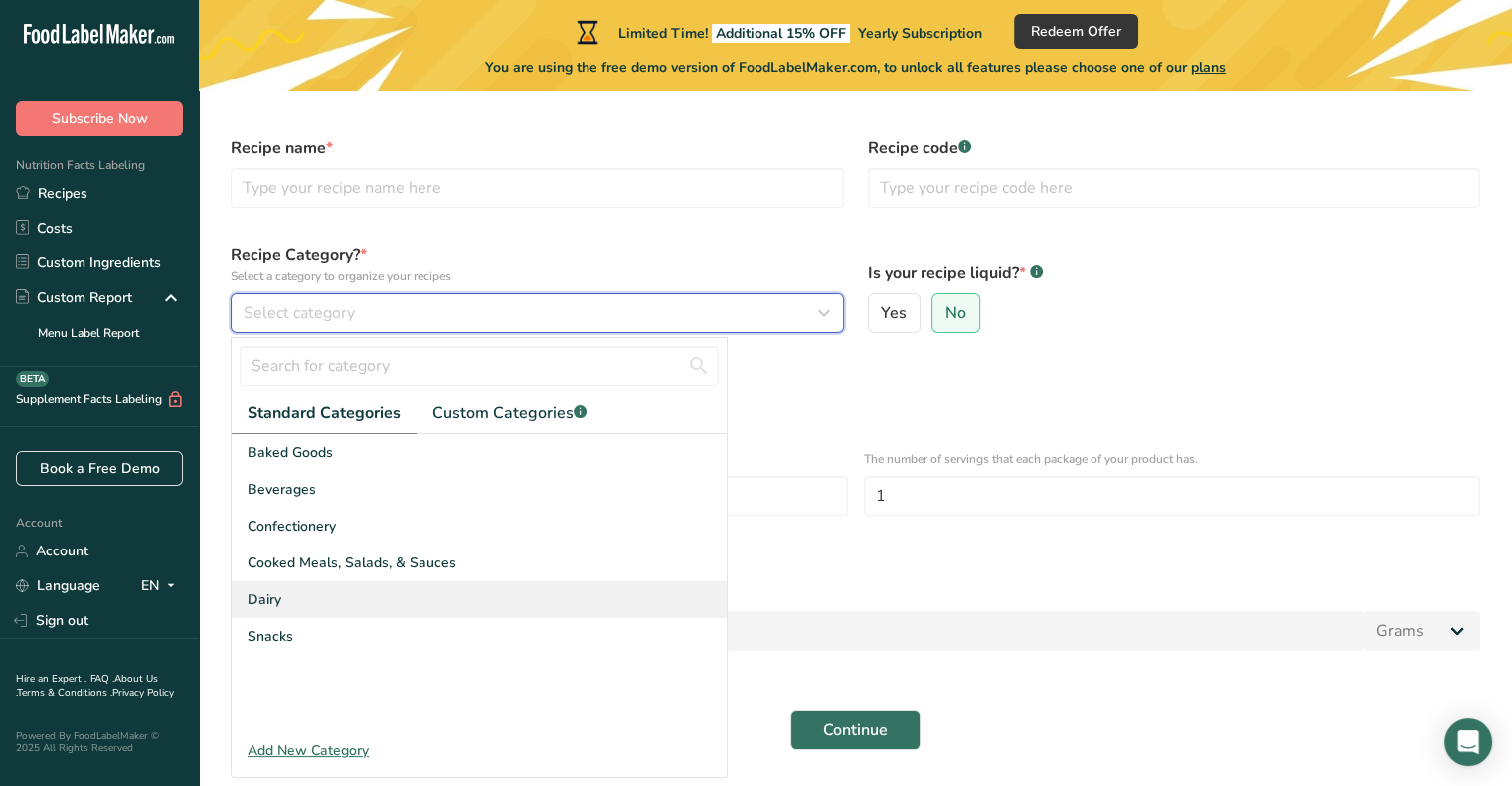 scroll, scrollTop: 119, scrollLeft: 0, axis: vertical 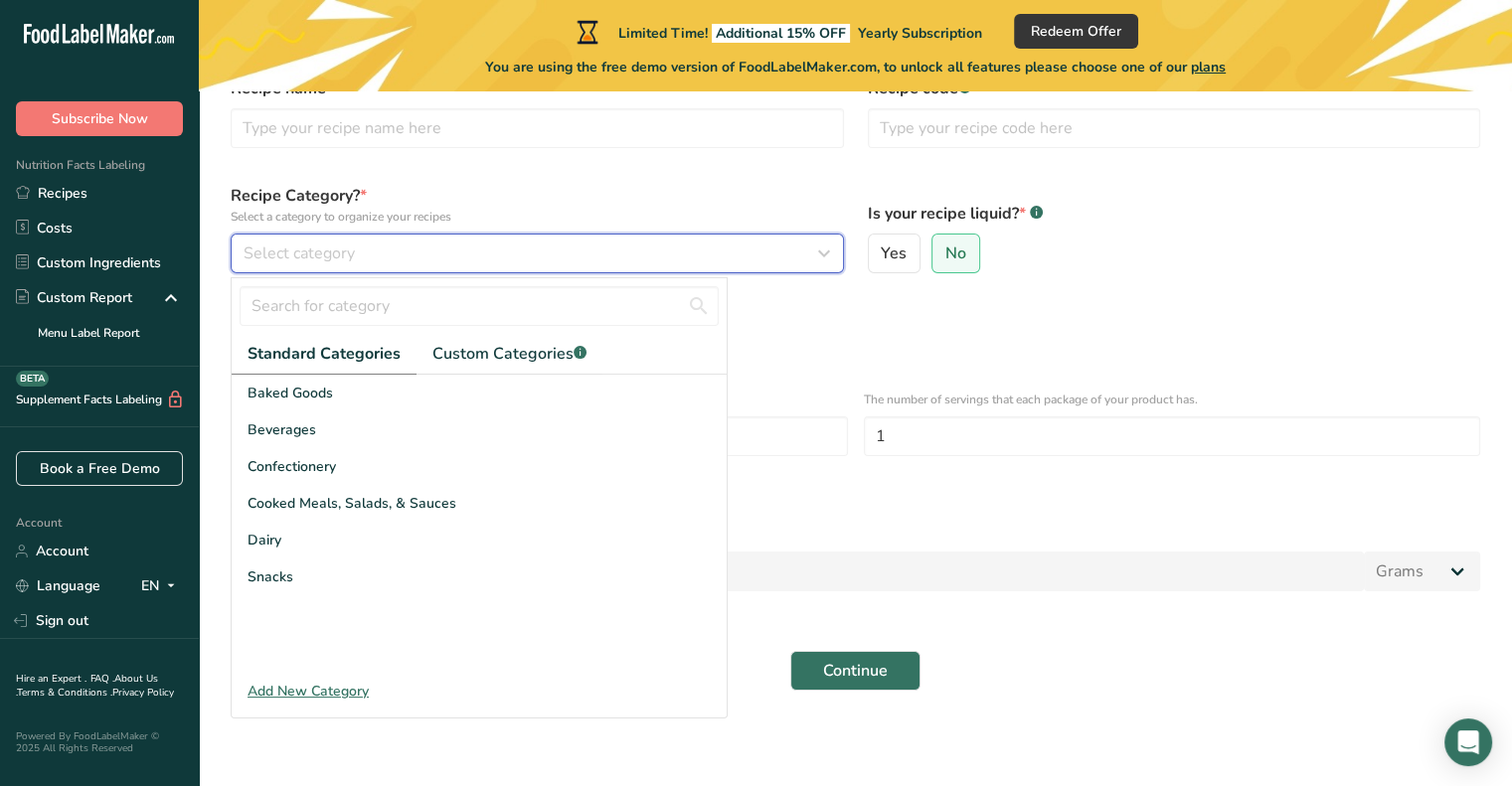 click on "Select category" at bounding box center (531, 253) 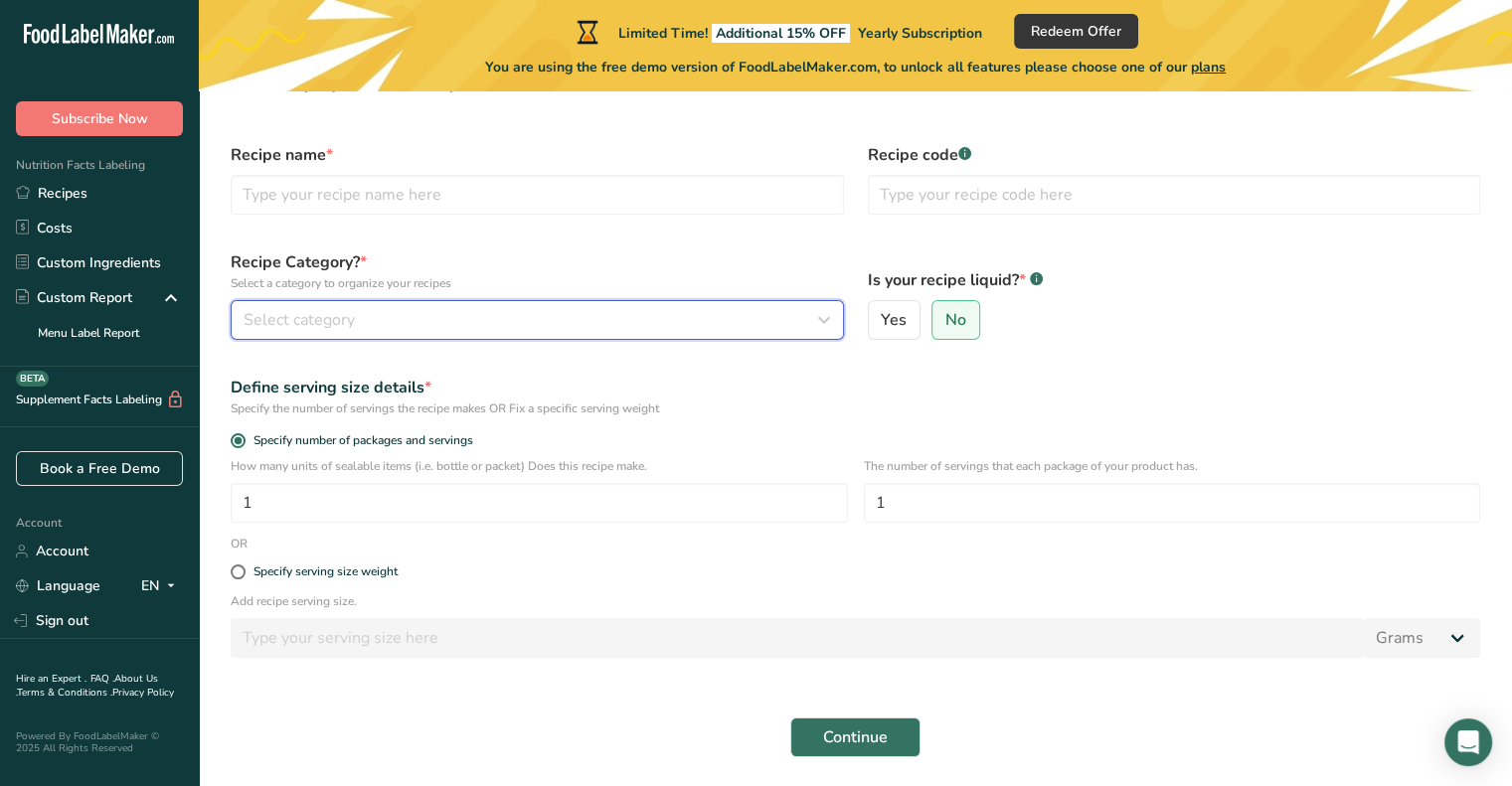 scroll, scrollTop: 0, scrollLeft: 0, axis: both 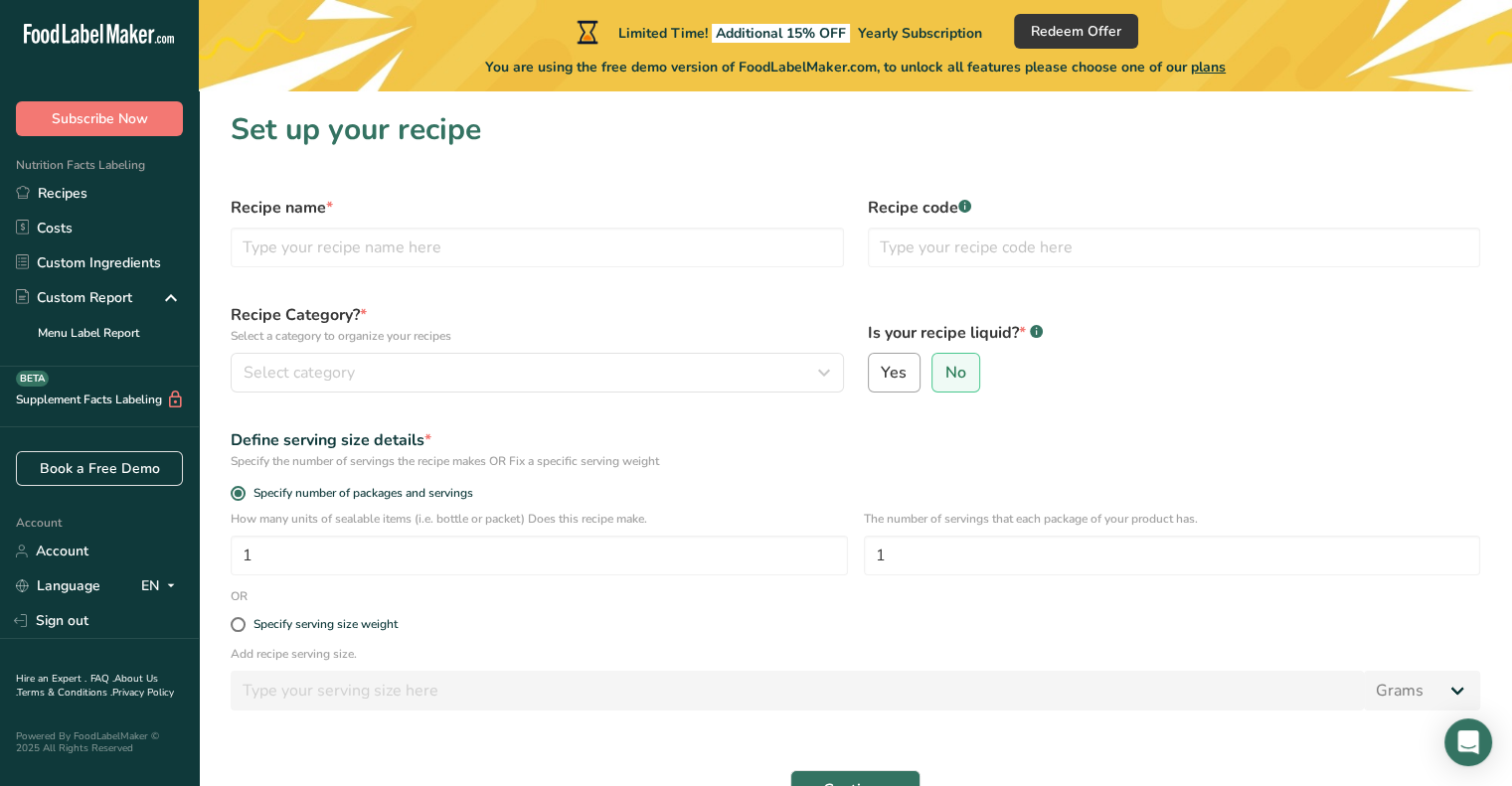 click on "Yes" at bounding box center [894, 373] 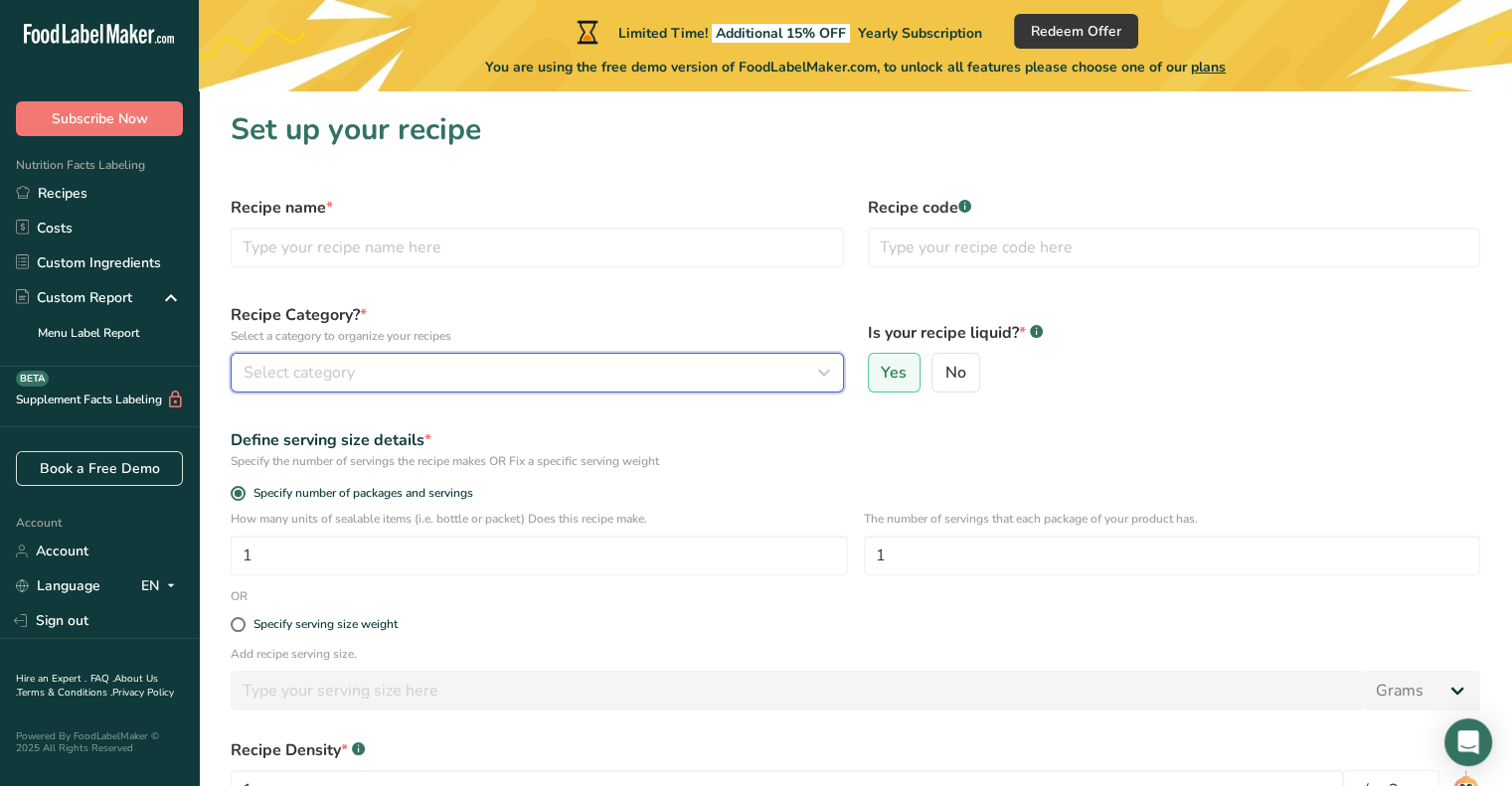 click at bounding box center [824, 373] 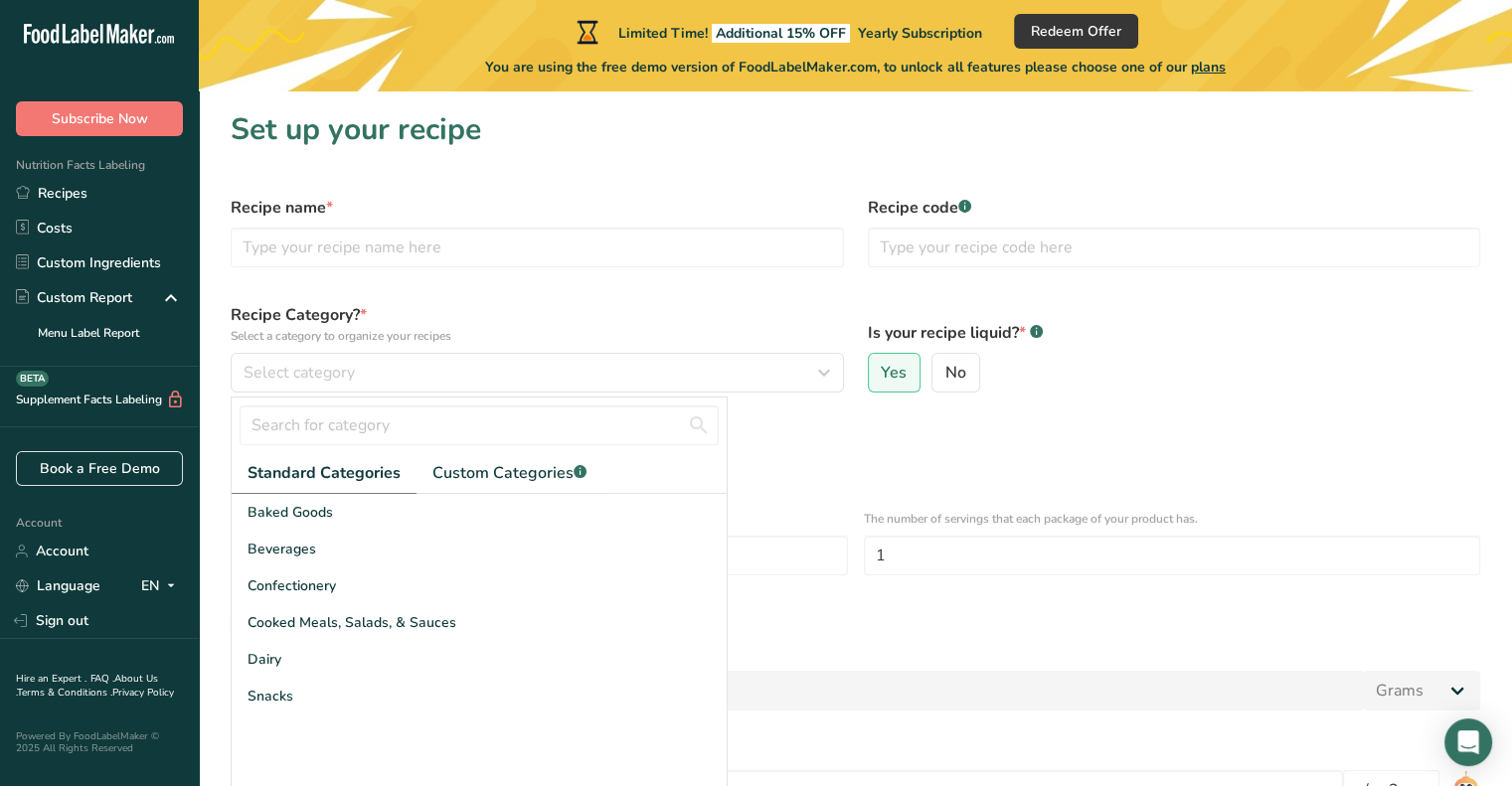 click on "Specify the number of servings the recipe makes OR Fix a specific serving weight" at bounding box center [855, 461] 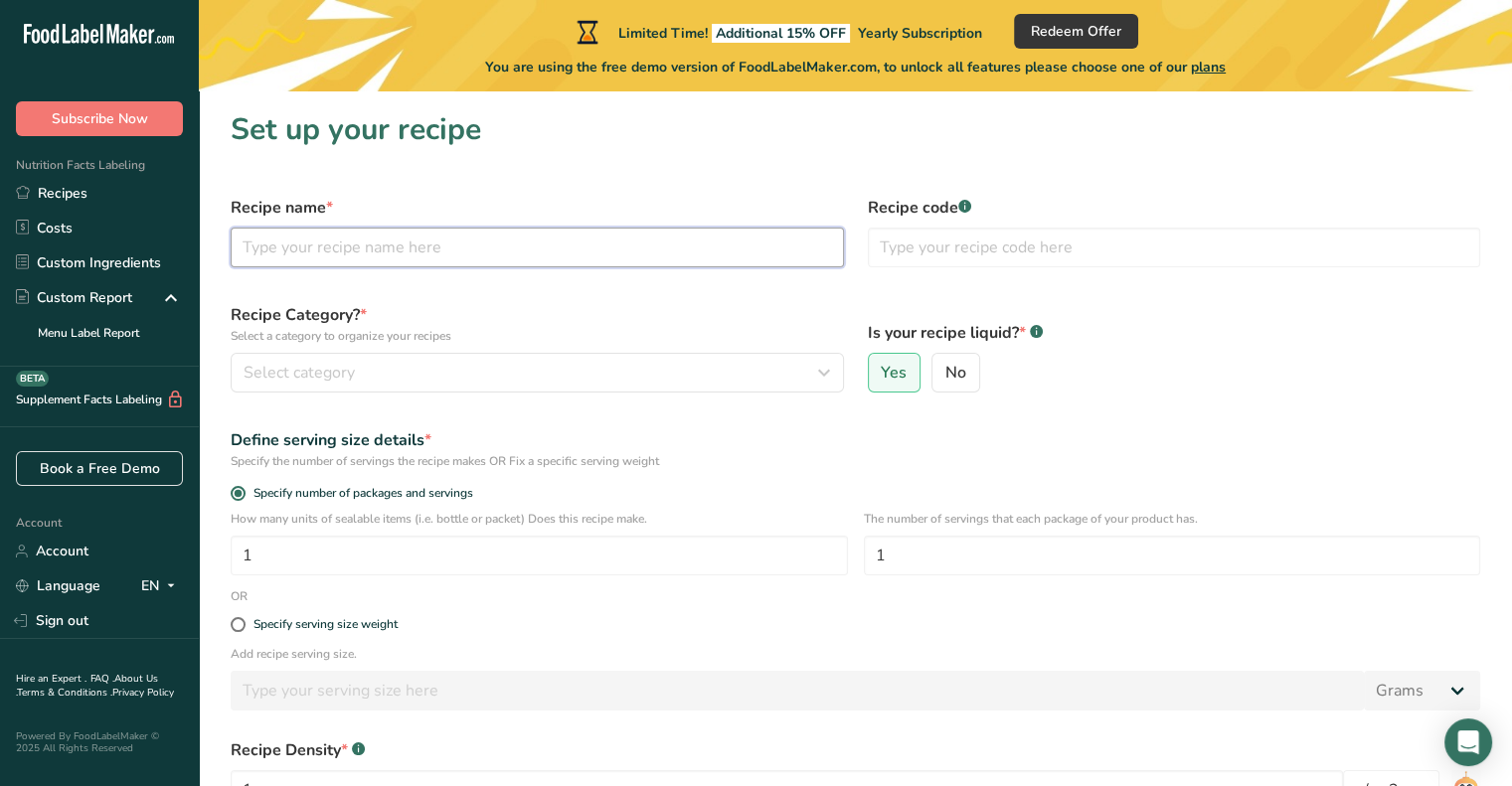 click at bounding box center [537, 247] 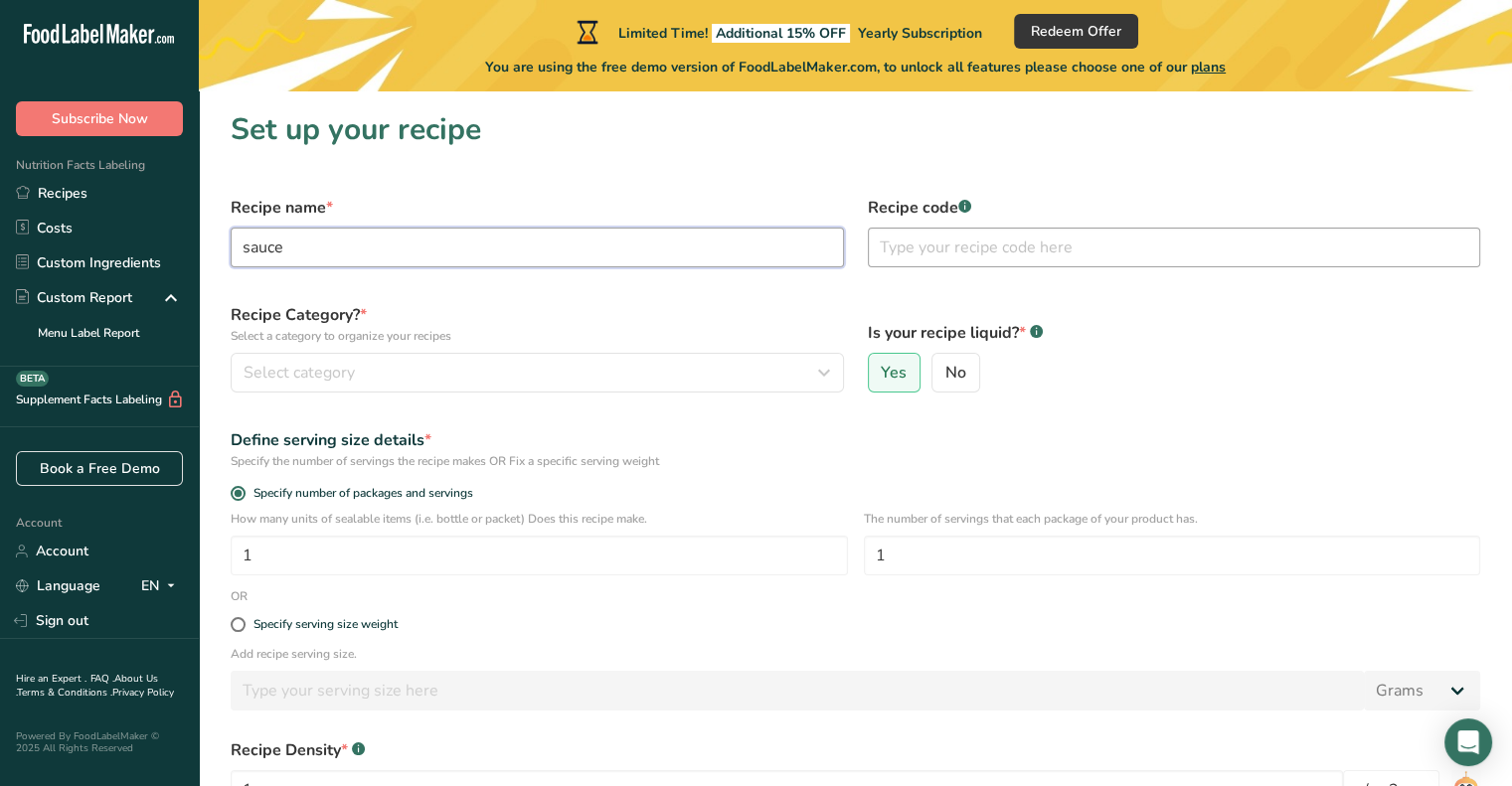 type on "sauce" 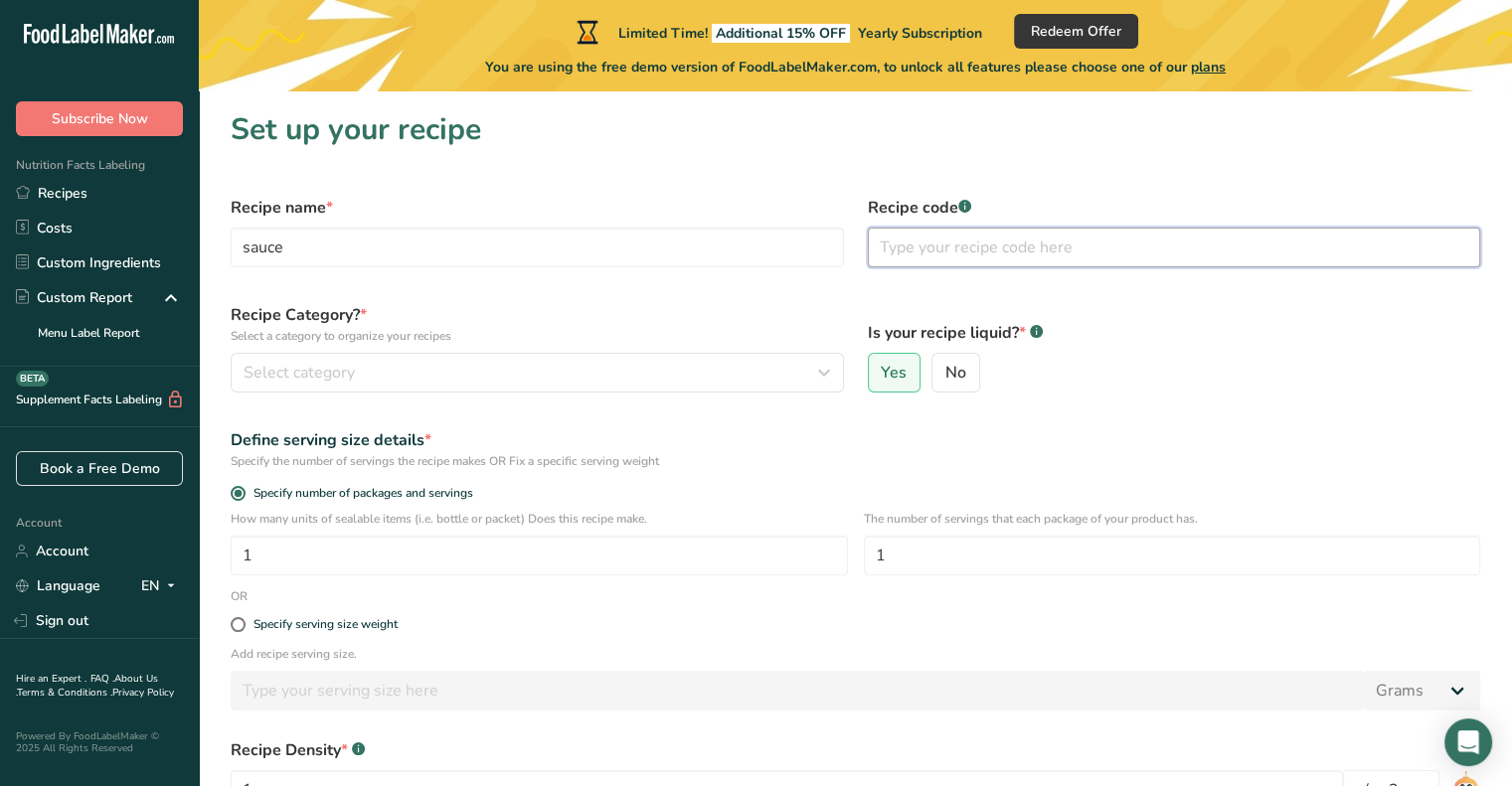 click at bounding box center [1174, 247] 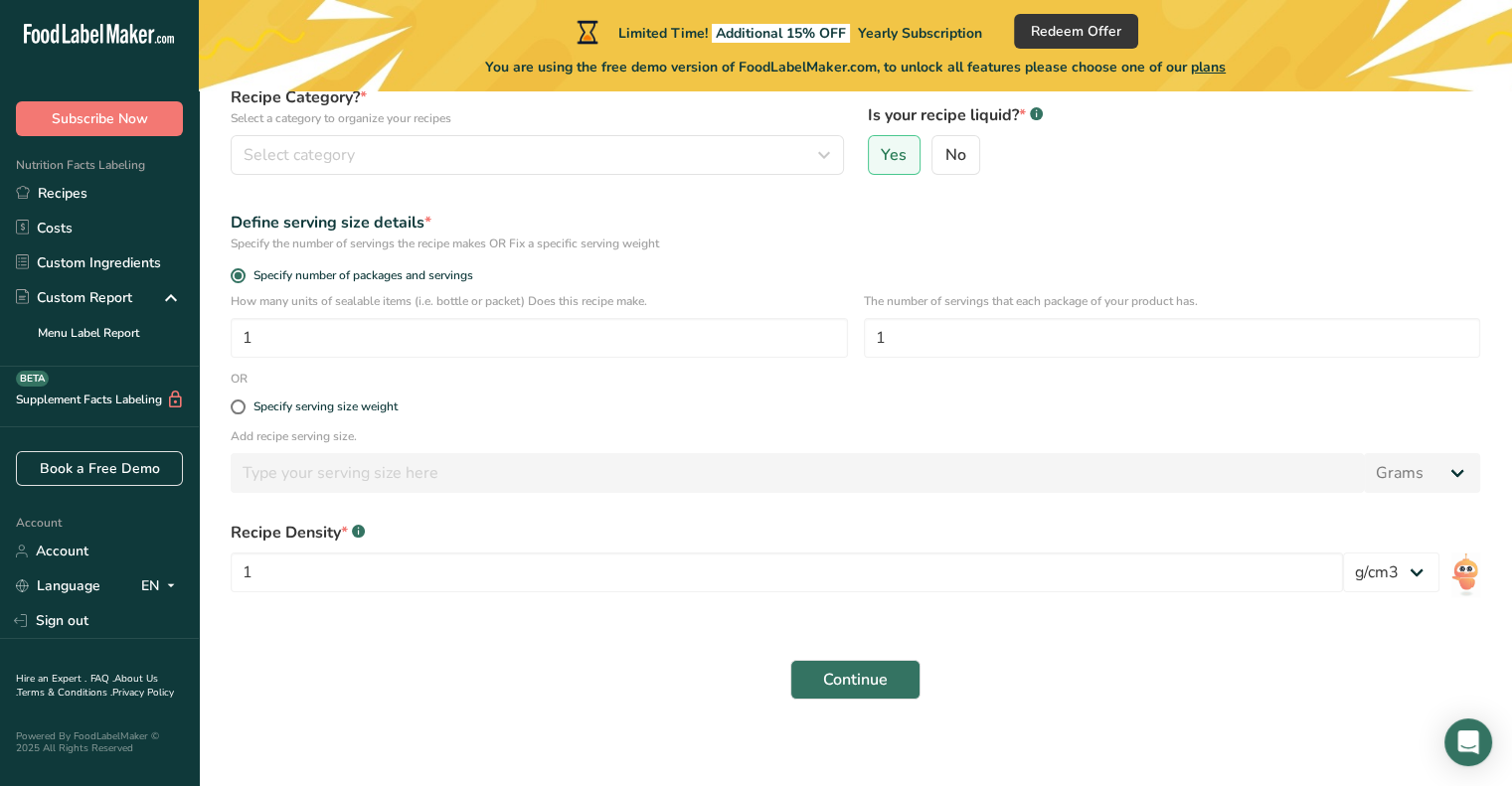 scroll, scrollTop: 227, scrollLeft: 0, axis: vertical 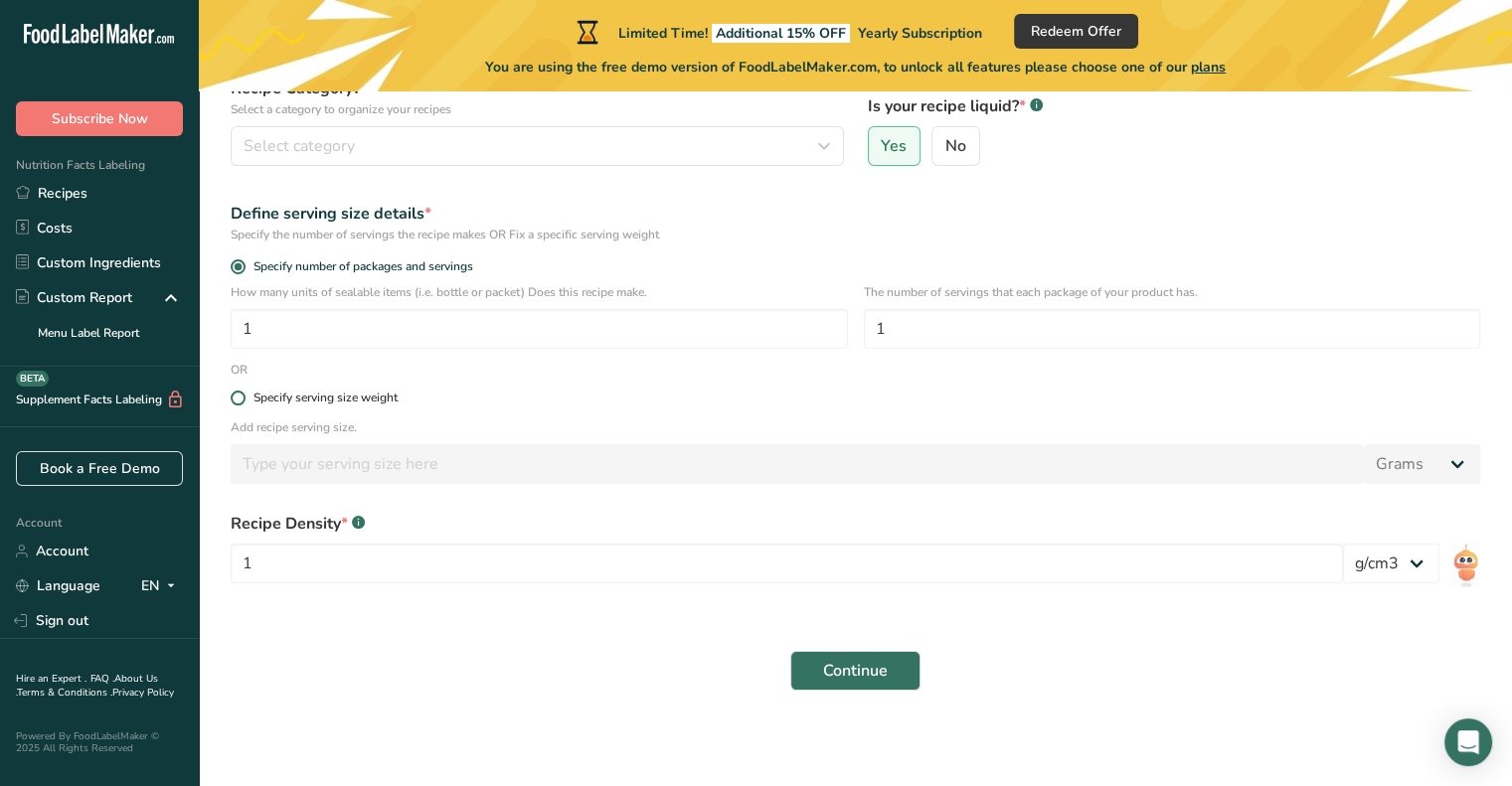 click at bounding box center (238, 397) 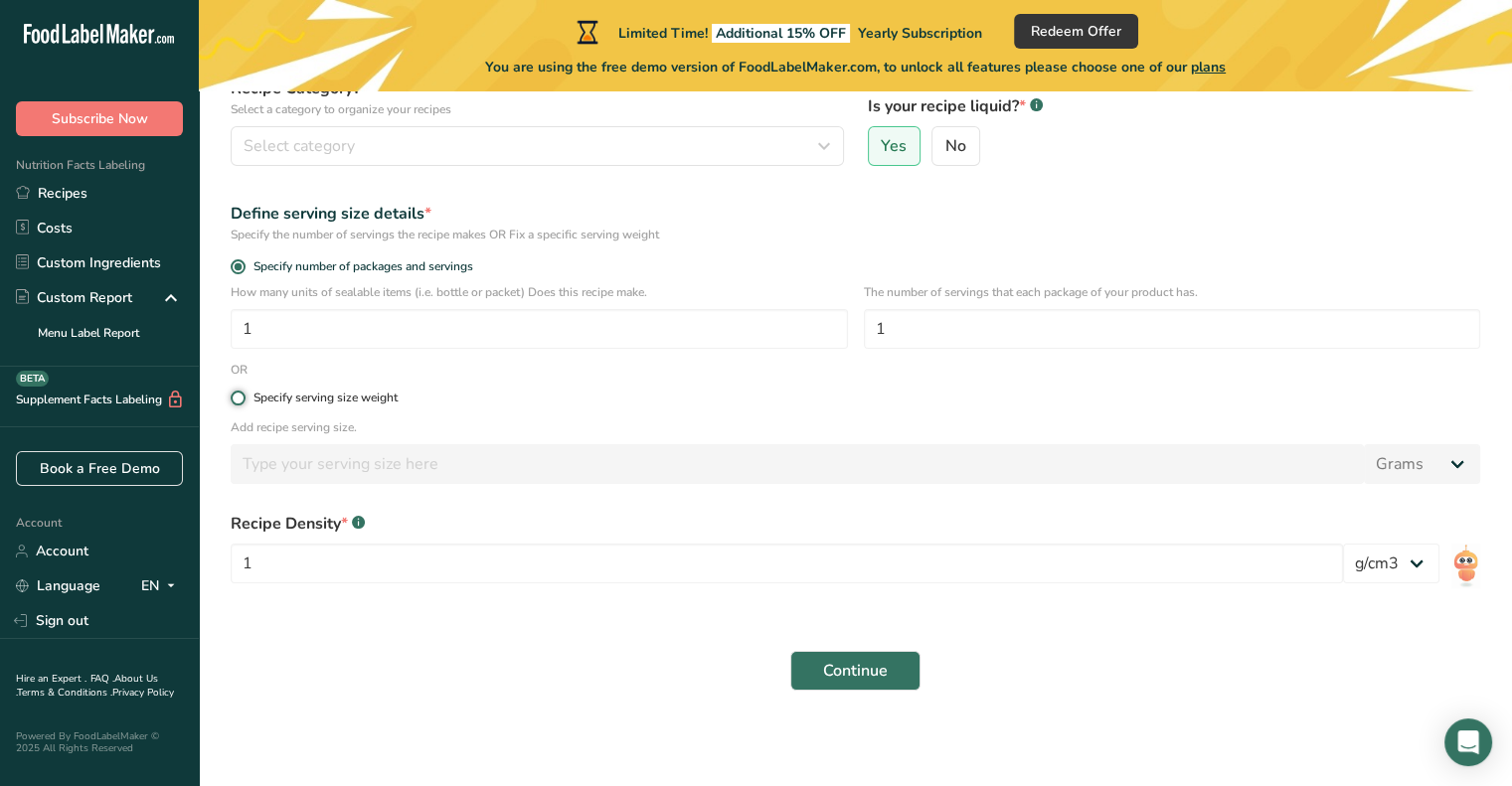 click on "Specify serving size weight" at bounding box center (237, 397) 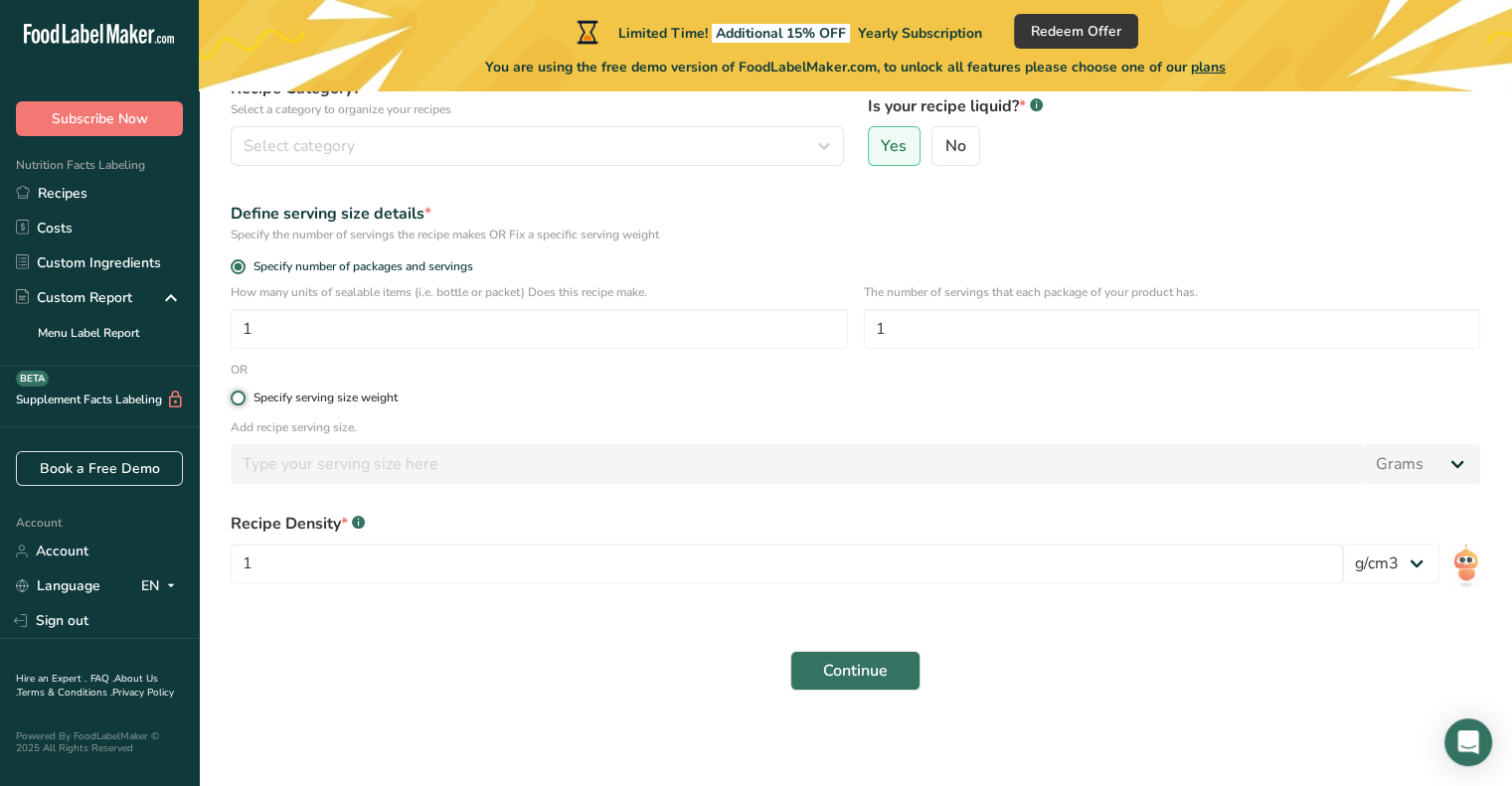 radio on "true" 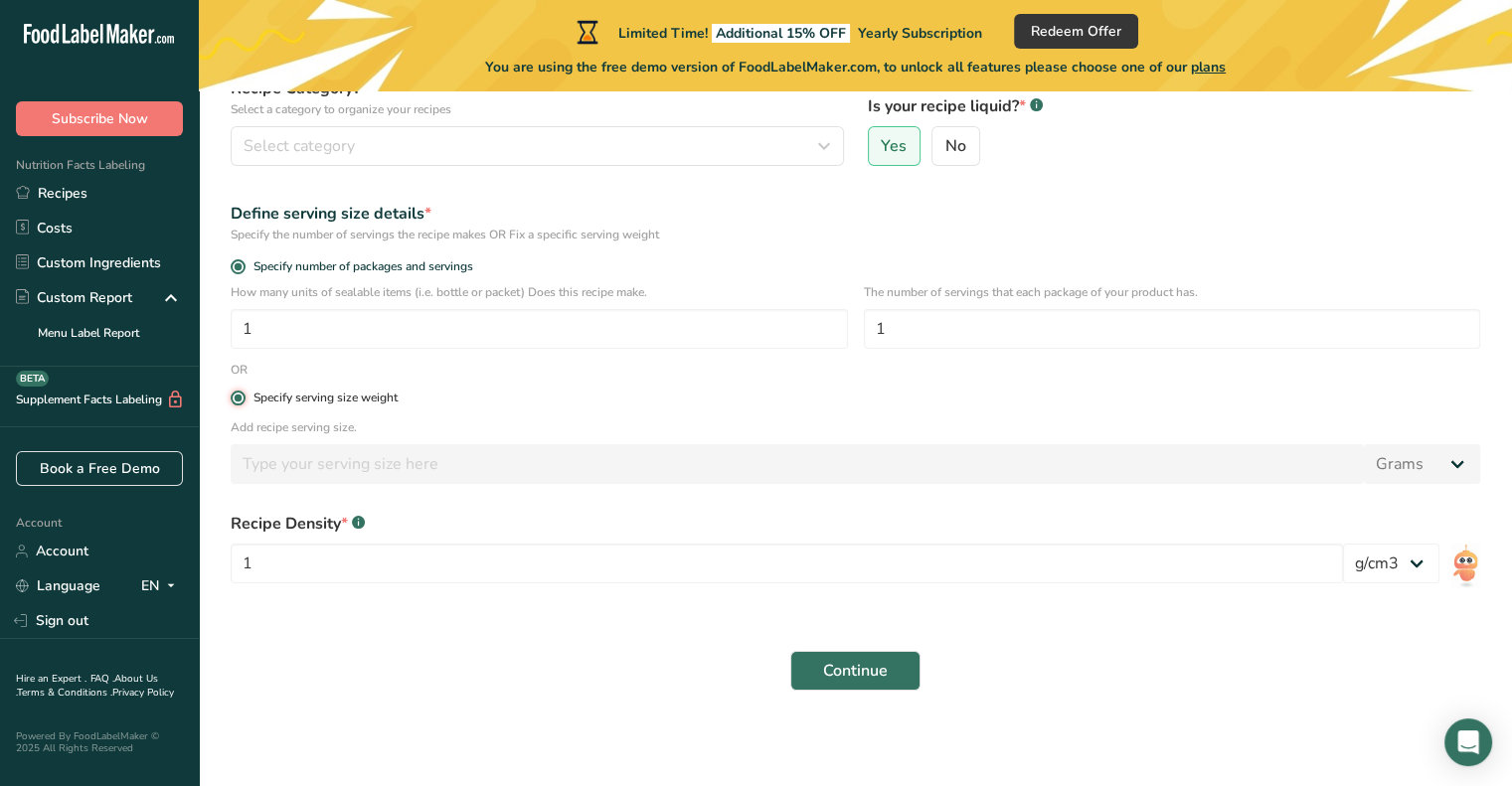 radio on "false" 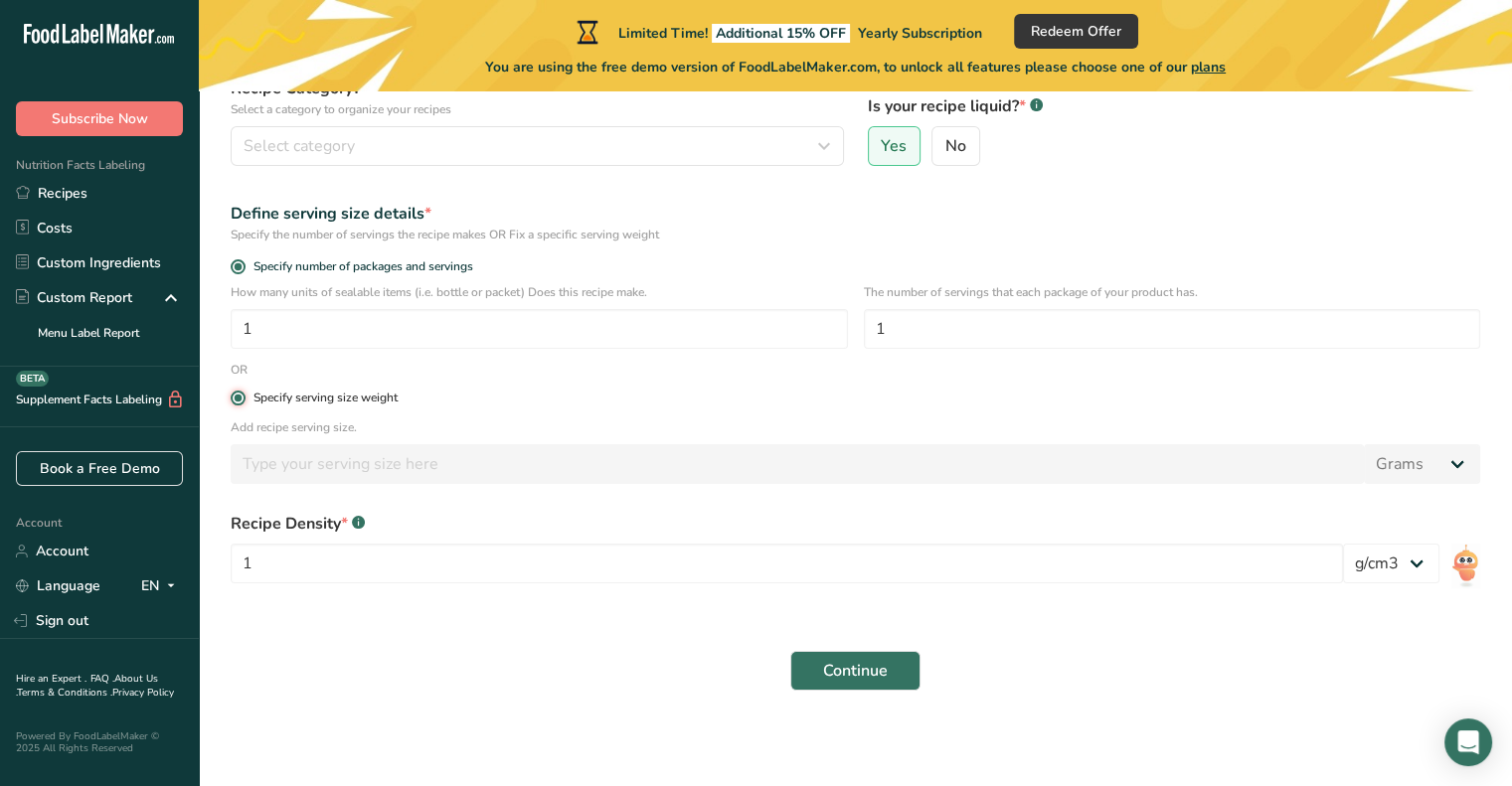 type 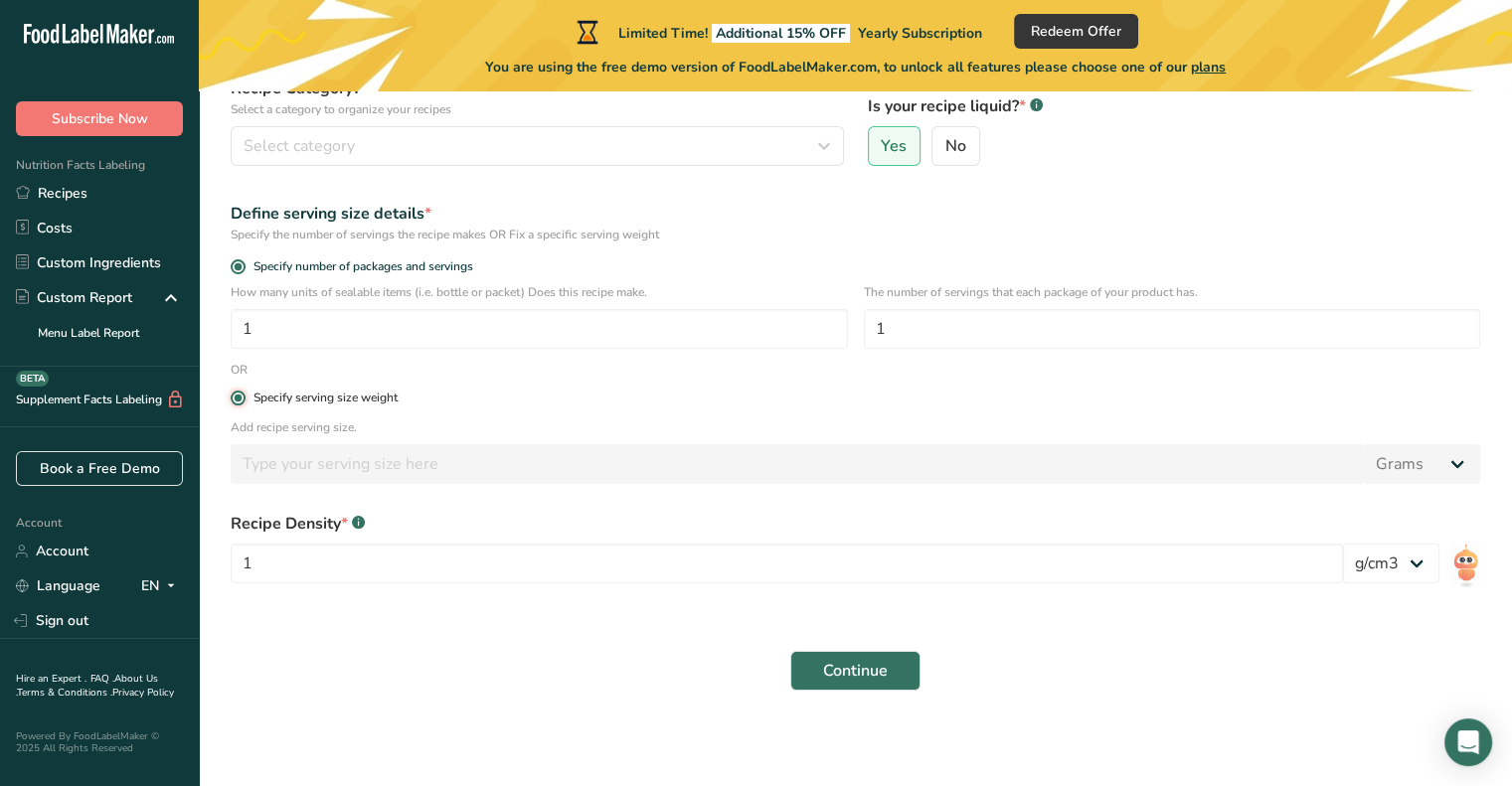type 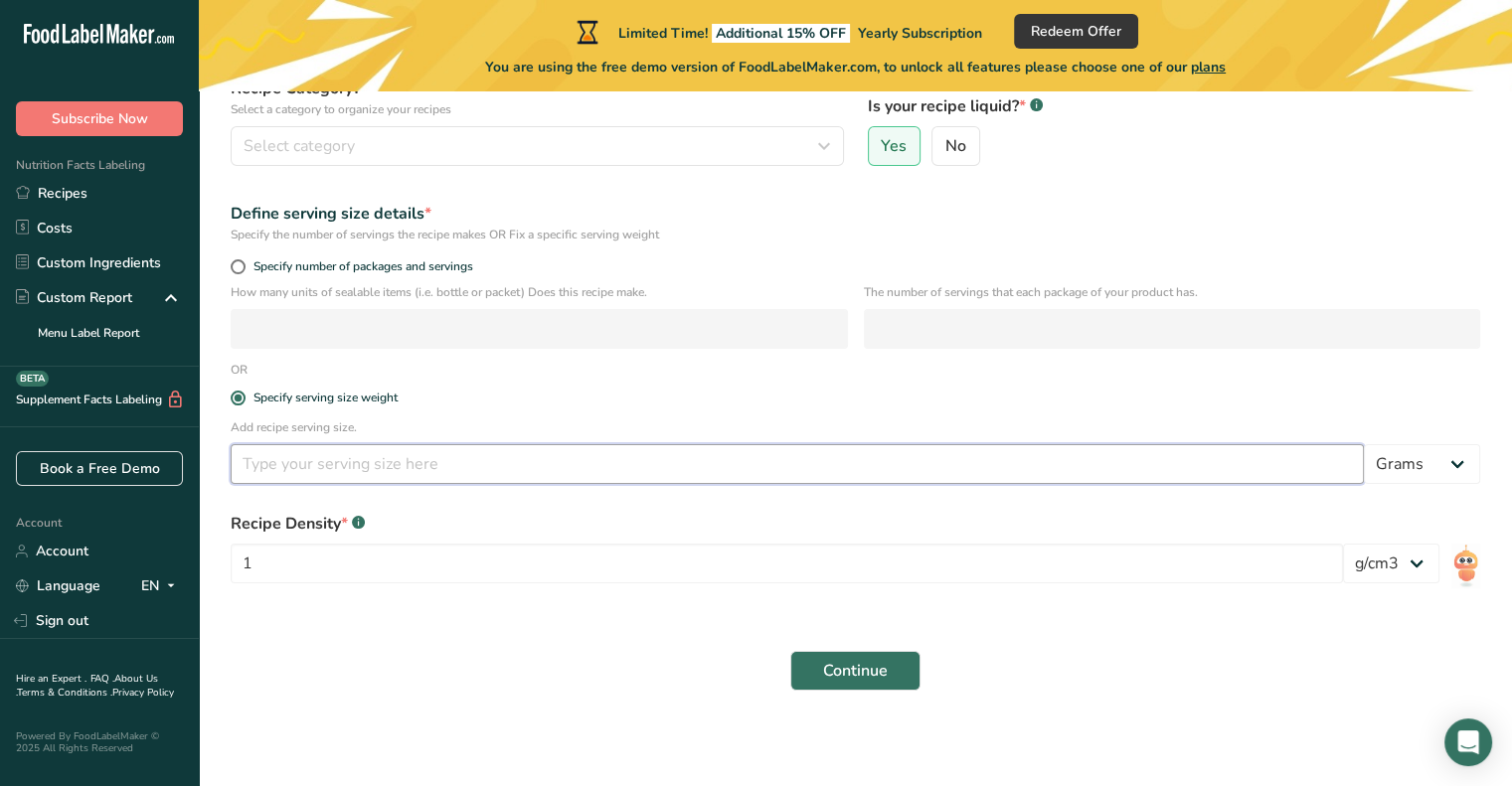 click at bounding box center (797, 464) 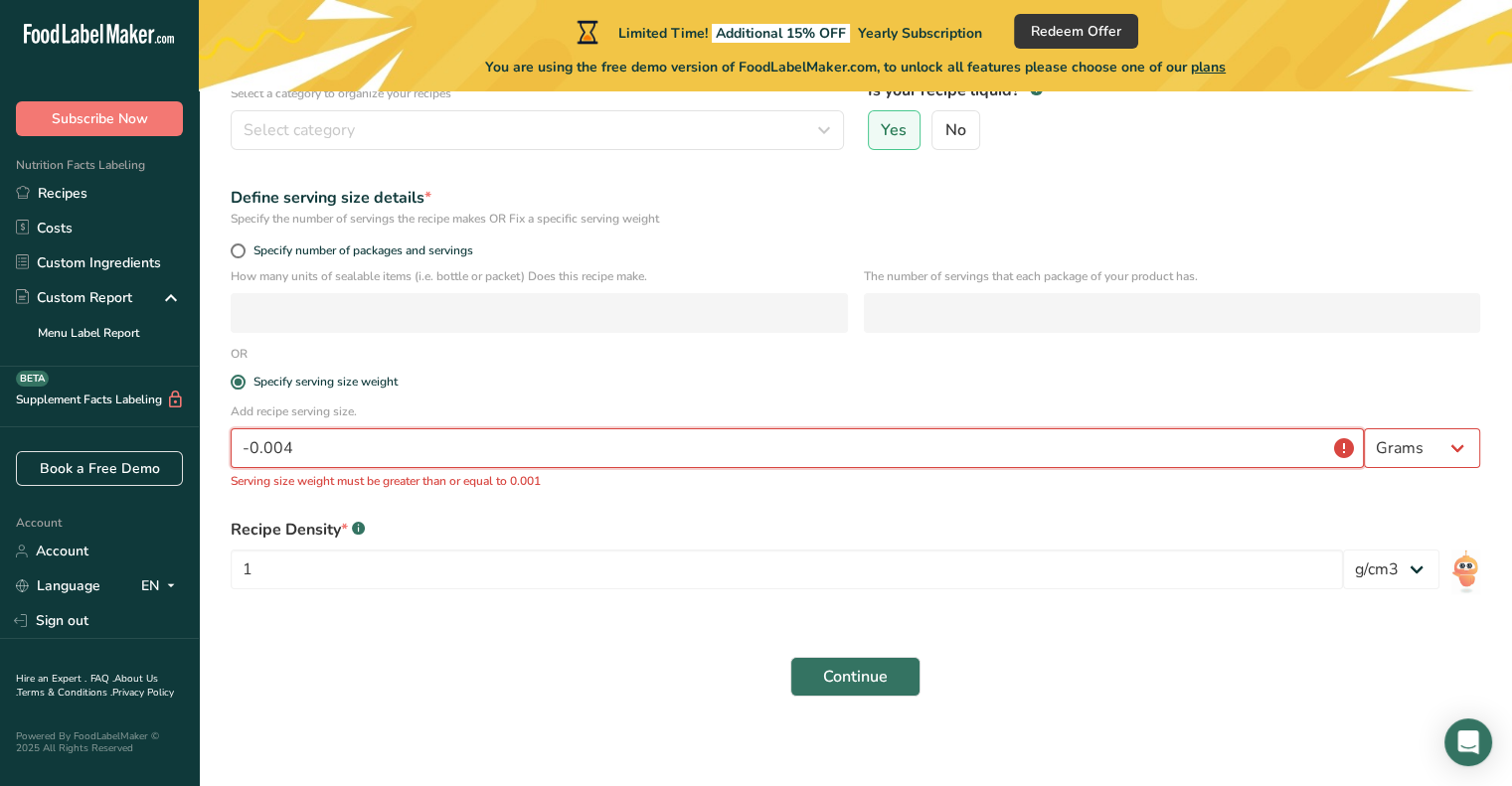 scroll, scrollTop: 248, scrollLeft: 0, axis: vertical 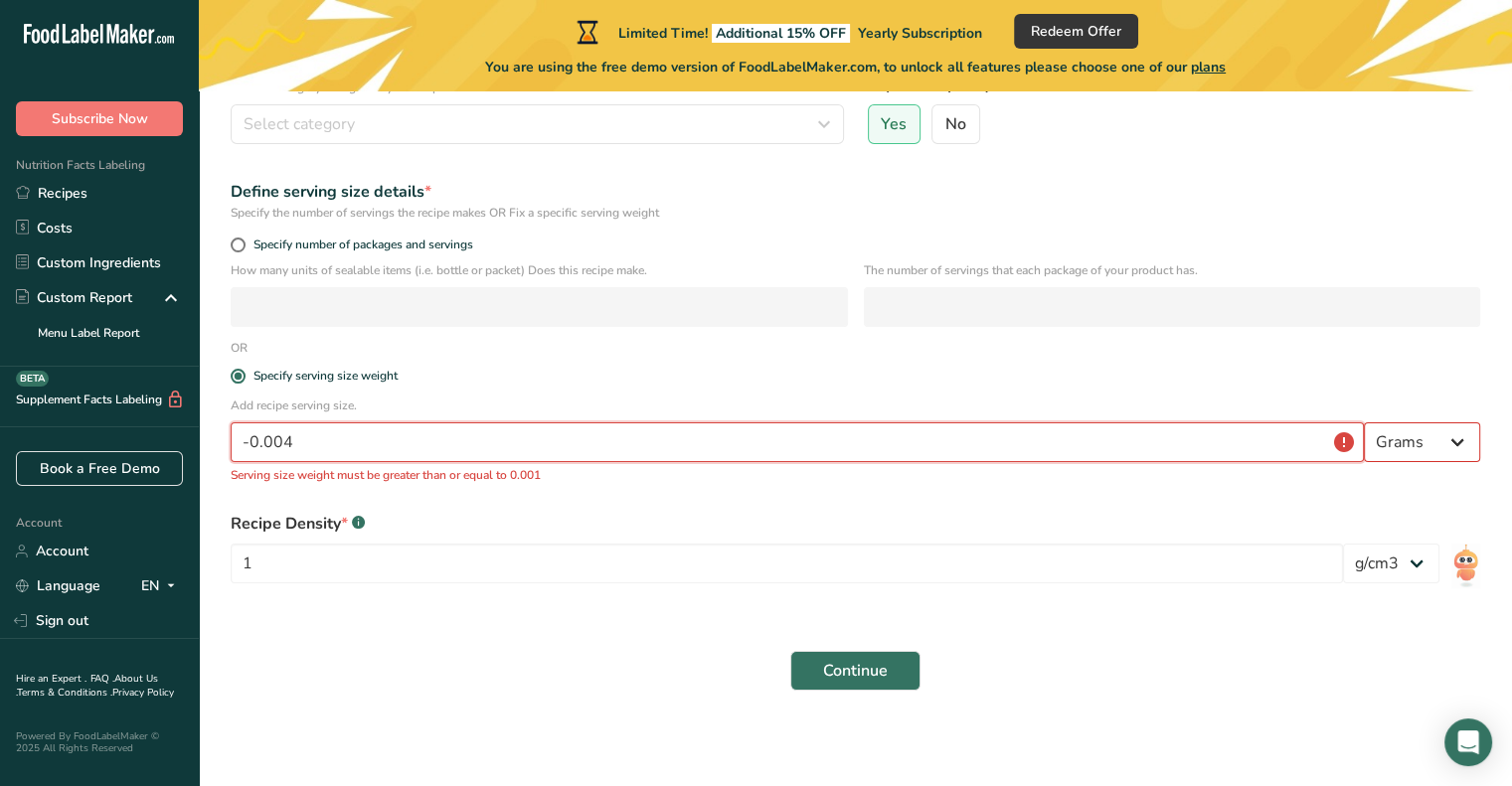 type on "-0.004" 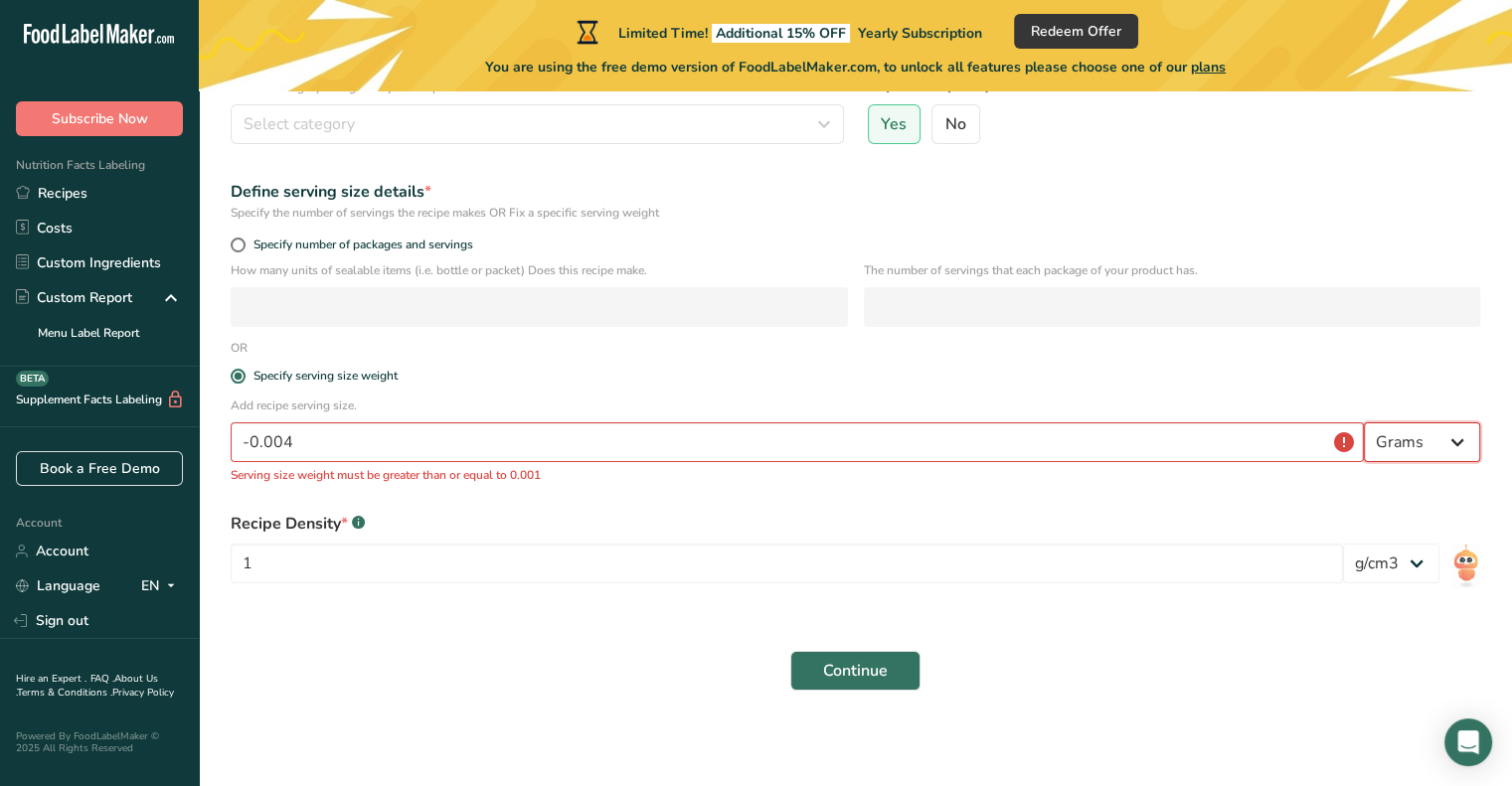 click on "Grams
kg
mg
mcg
lb
oz
l
mL
fl oz
tbsp
tsp
cup
qt
gallon" at bounding box center (1422, 442) 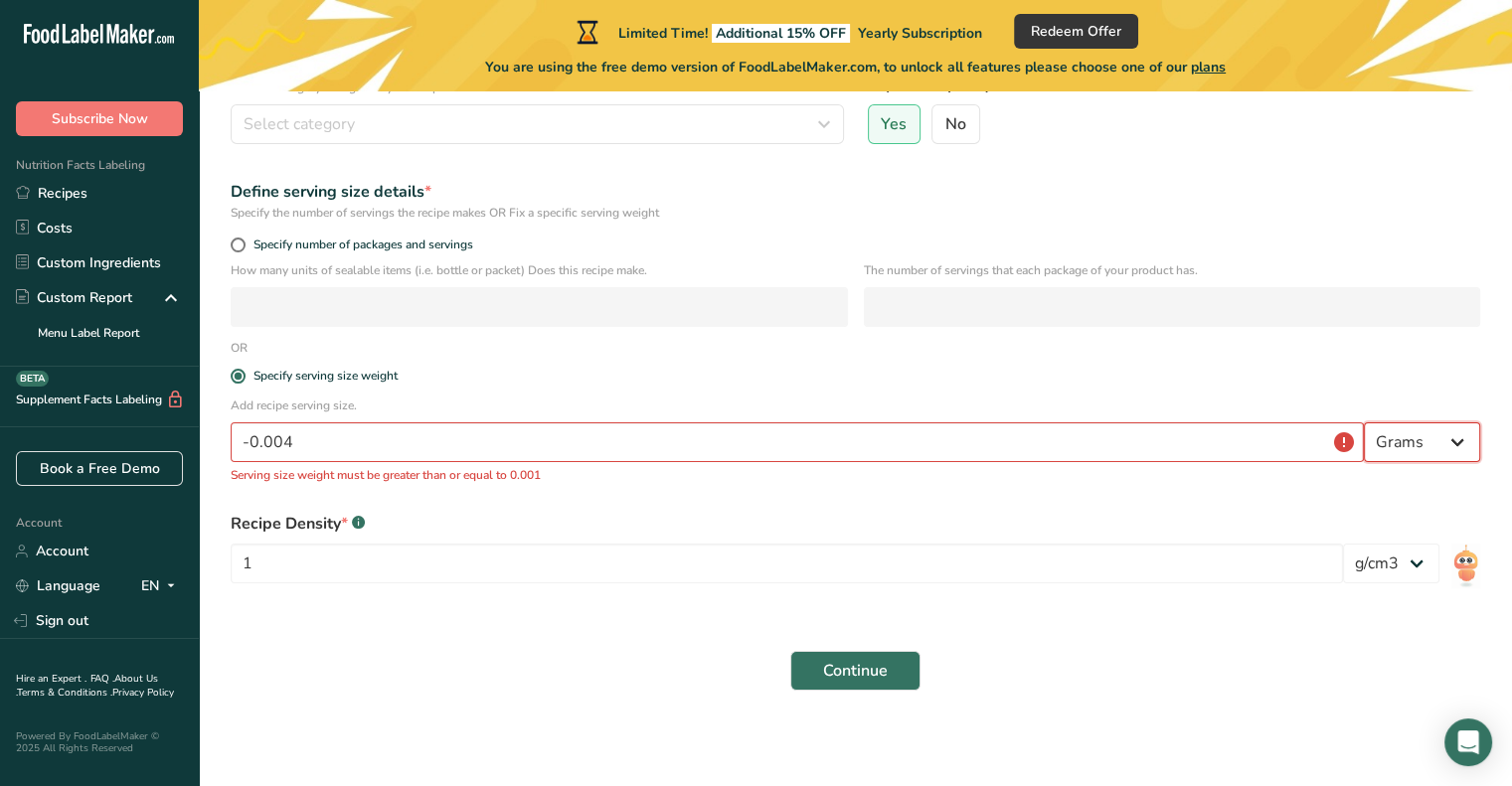 select on "18" 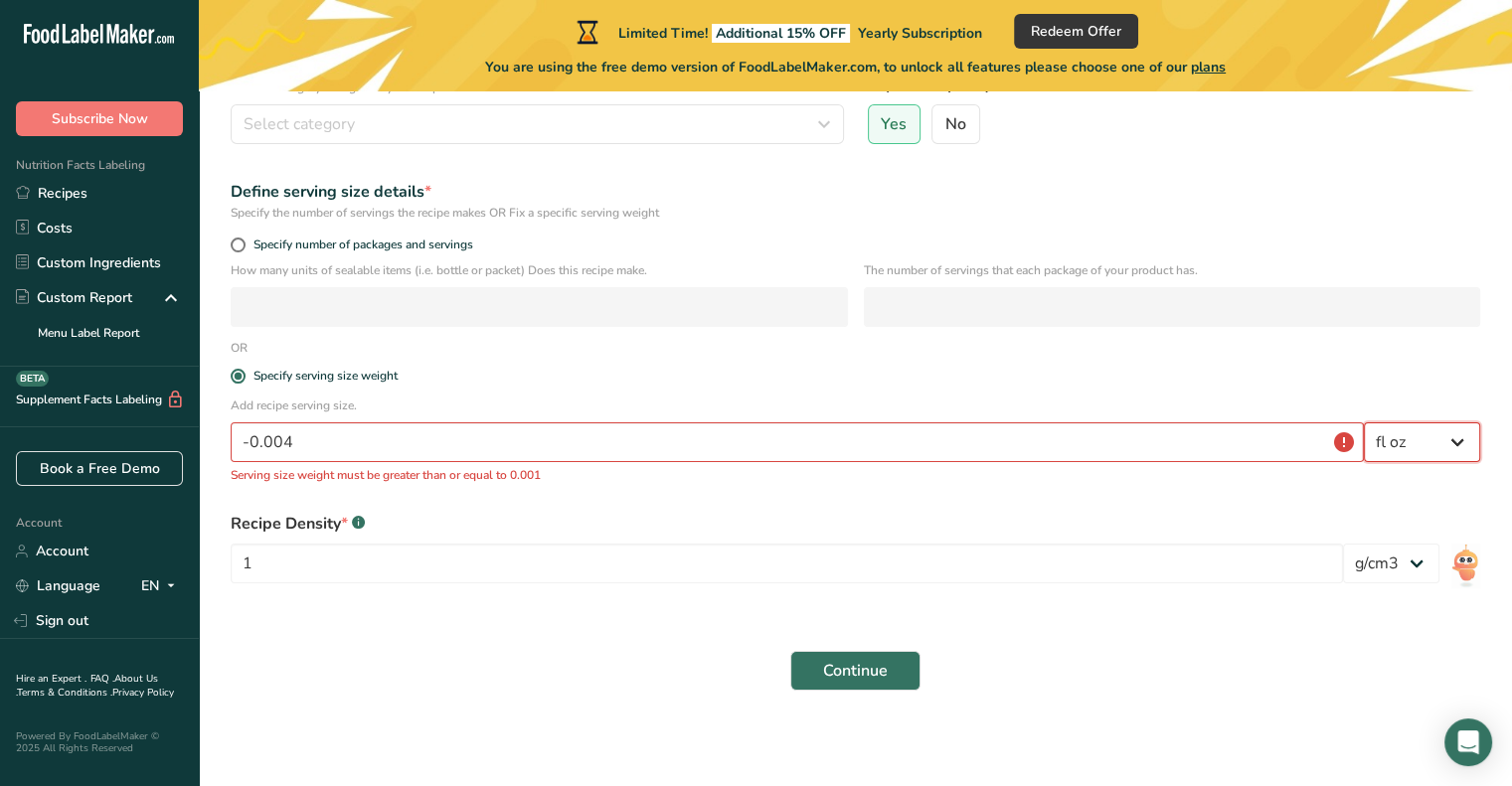click on "Grams
kg
mg
mcg
lb
oz
l
mL
fl oz
tbsp
tsp
cup
qt
gallon" at bounding box center [1422, 442] 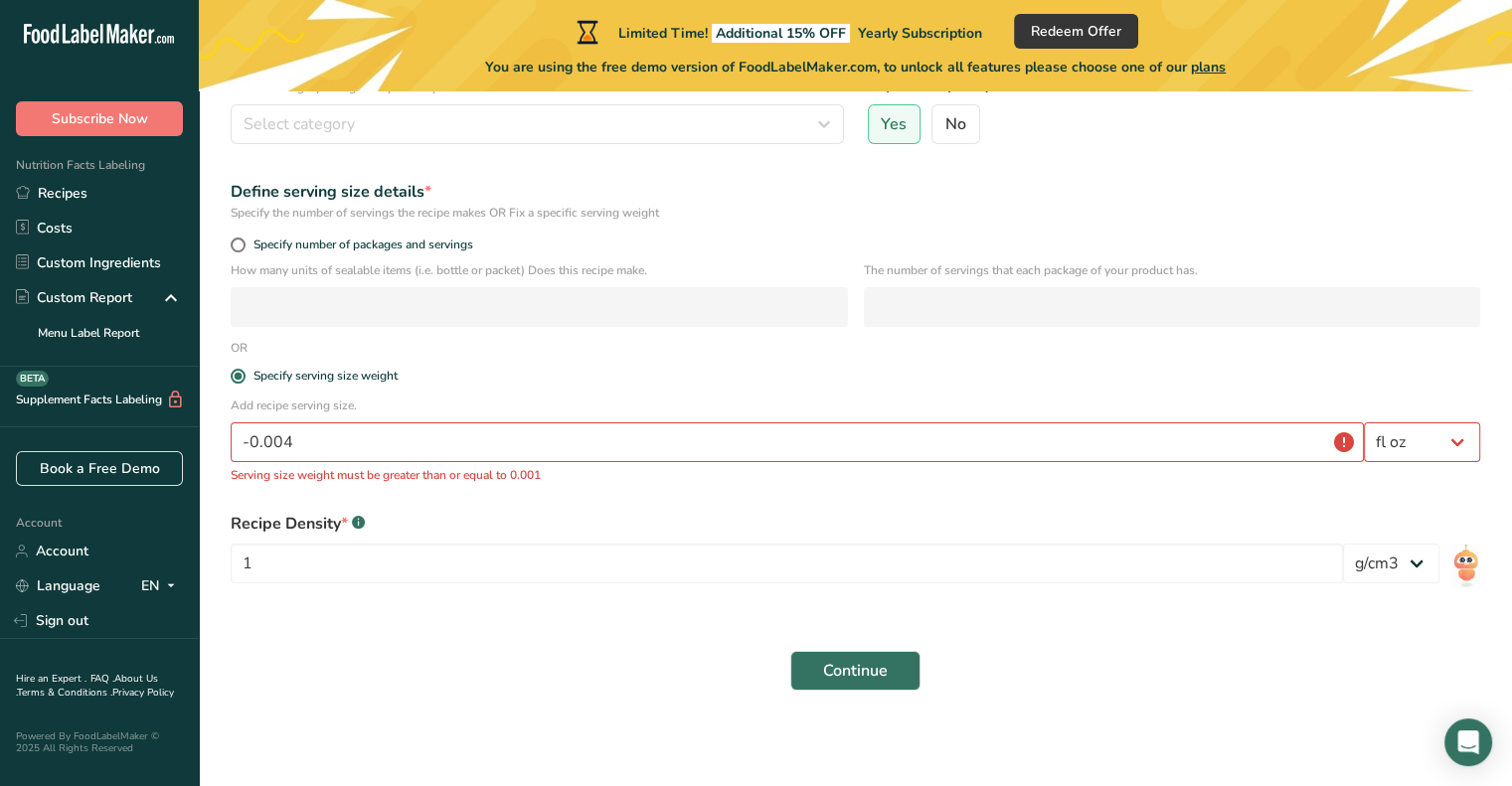 click on "Add recipe serving size.
-0.004
Grams
kg
mg
mcg
lb
oz
l
mL
fl oz
tbsp
tsp
cup
qt
gallon
Serving size weight must be greater than or equal to 0.001" at bounding box center (855, 446) 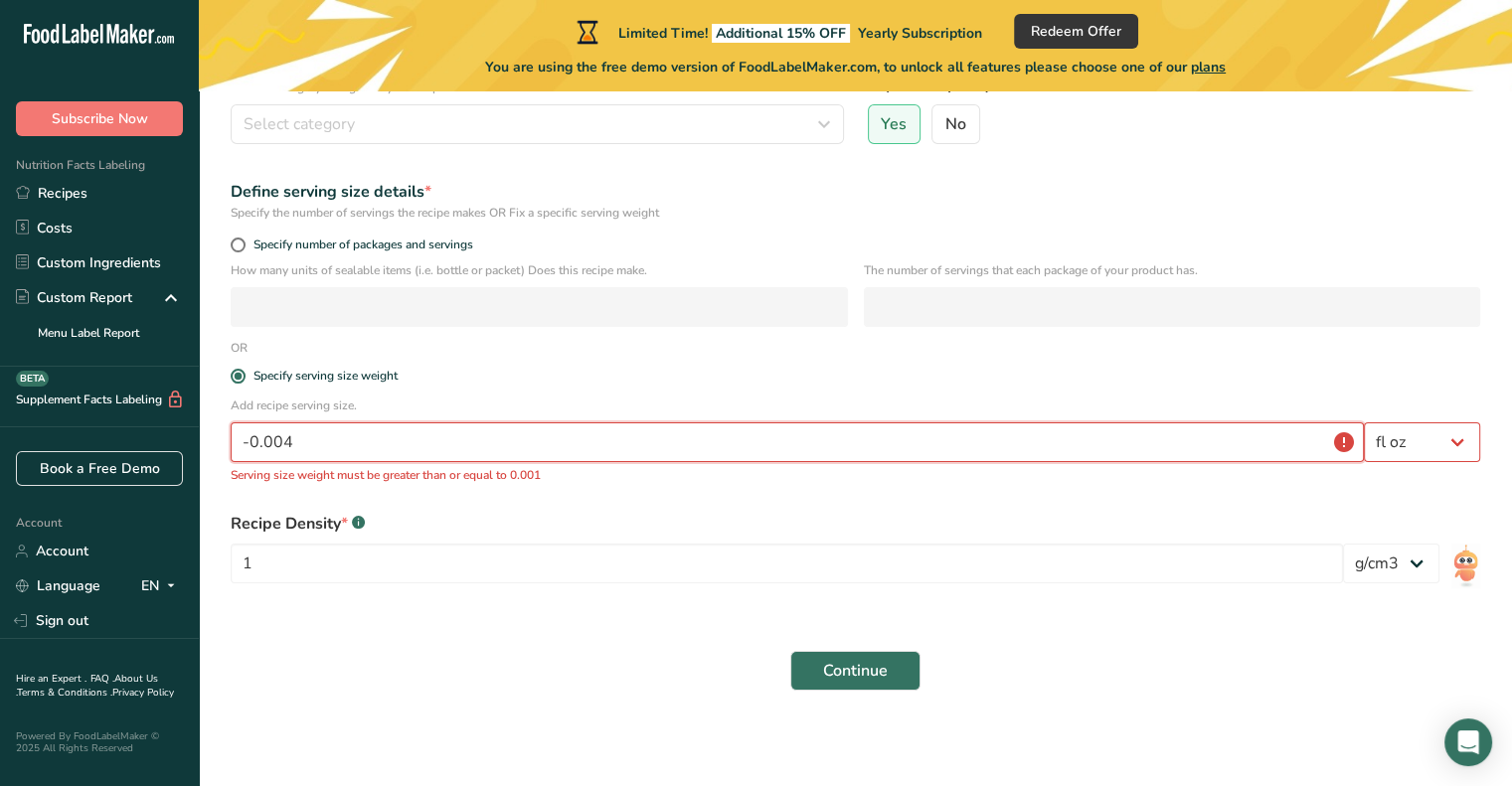 click on "-0.004" at bounding box center [797, 442] 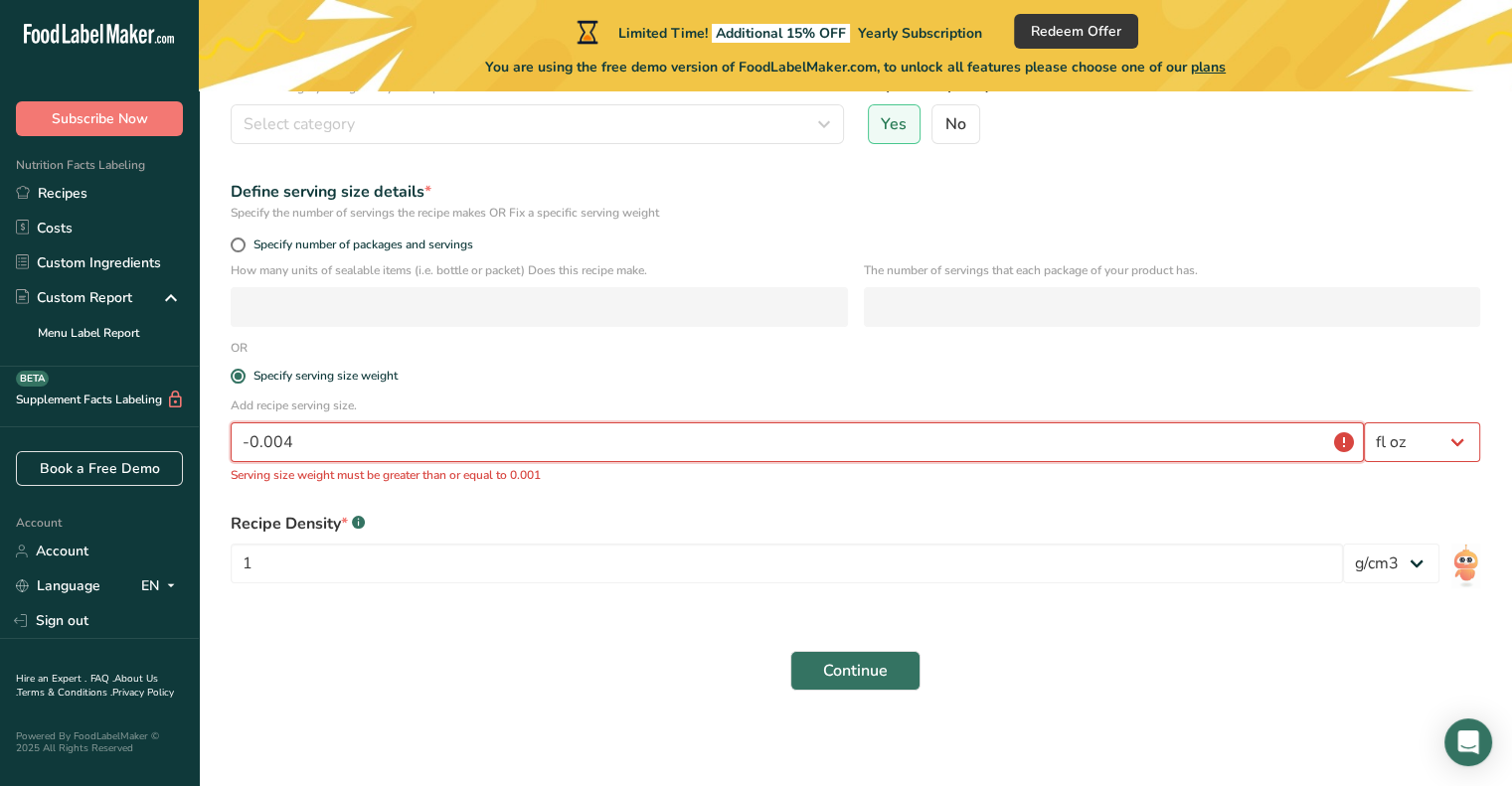 drag, startPoint x: 907, startPoint y: 431, endPoint x: 192, endPoint y: 458, distance: 715.5096 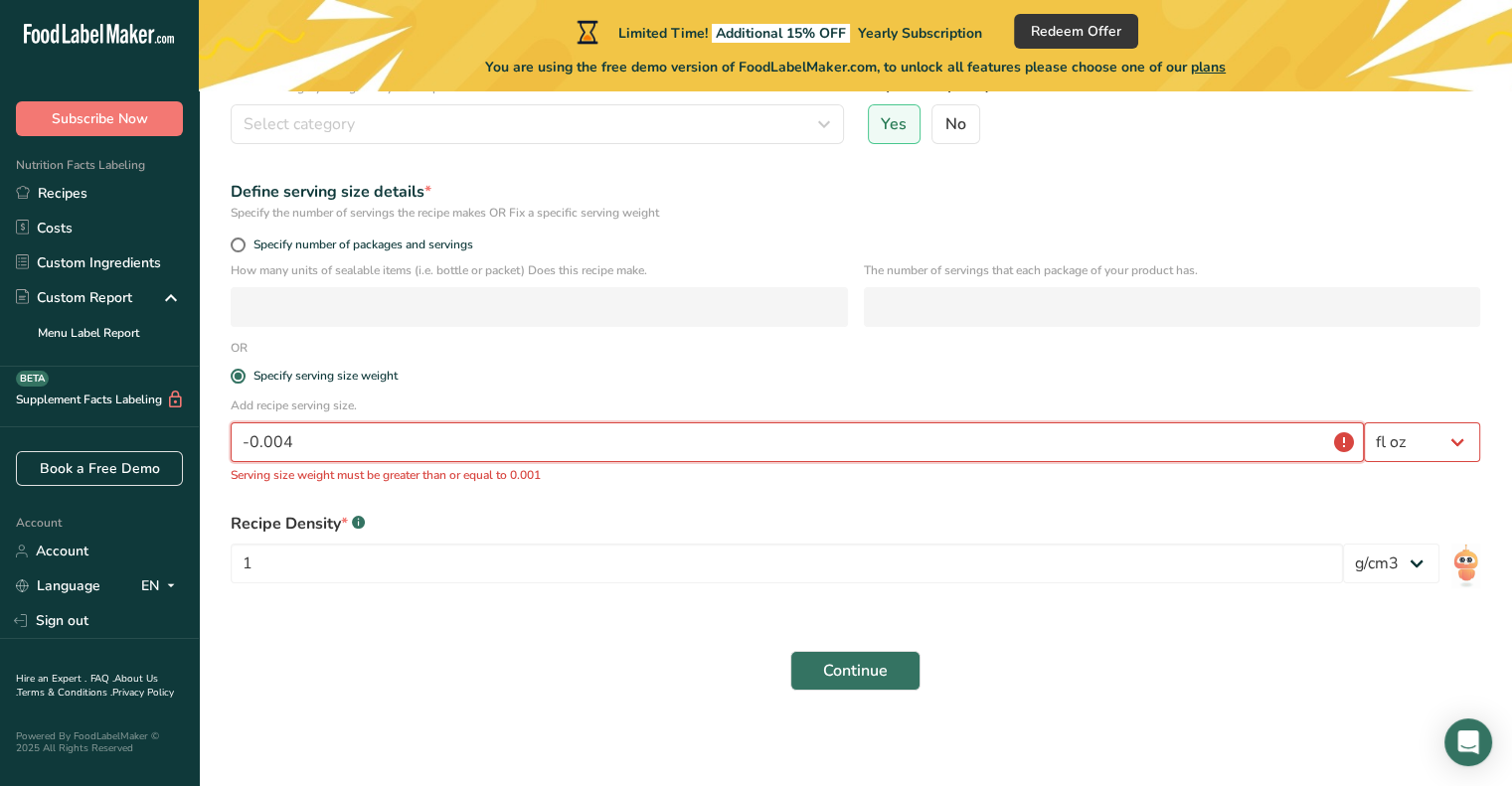 click on ".a-20{fill:#fff;}
Subscribe Now
Nutrition Facts Labeling
Recipes
Costs
Custom Ingredients
Custom Report
Menu Label Report
Supplement Facts Labeling
BETA
Book a Free Demo
Account
Account
Language
EN
English
Spanish
Sign out
Hire an Expert .
FAQ .
About Us .
Terms & Conditions .
Privacy Policy
Powered By FoodLabelMaker ©   2025 All Rights Reserved
Limited Time!" at bounding box center [756, 268] 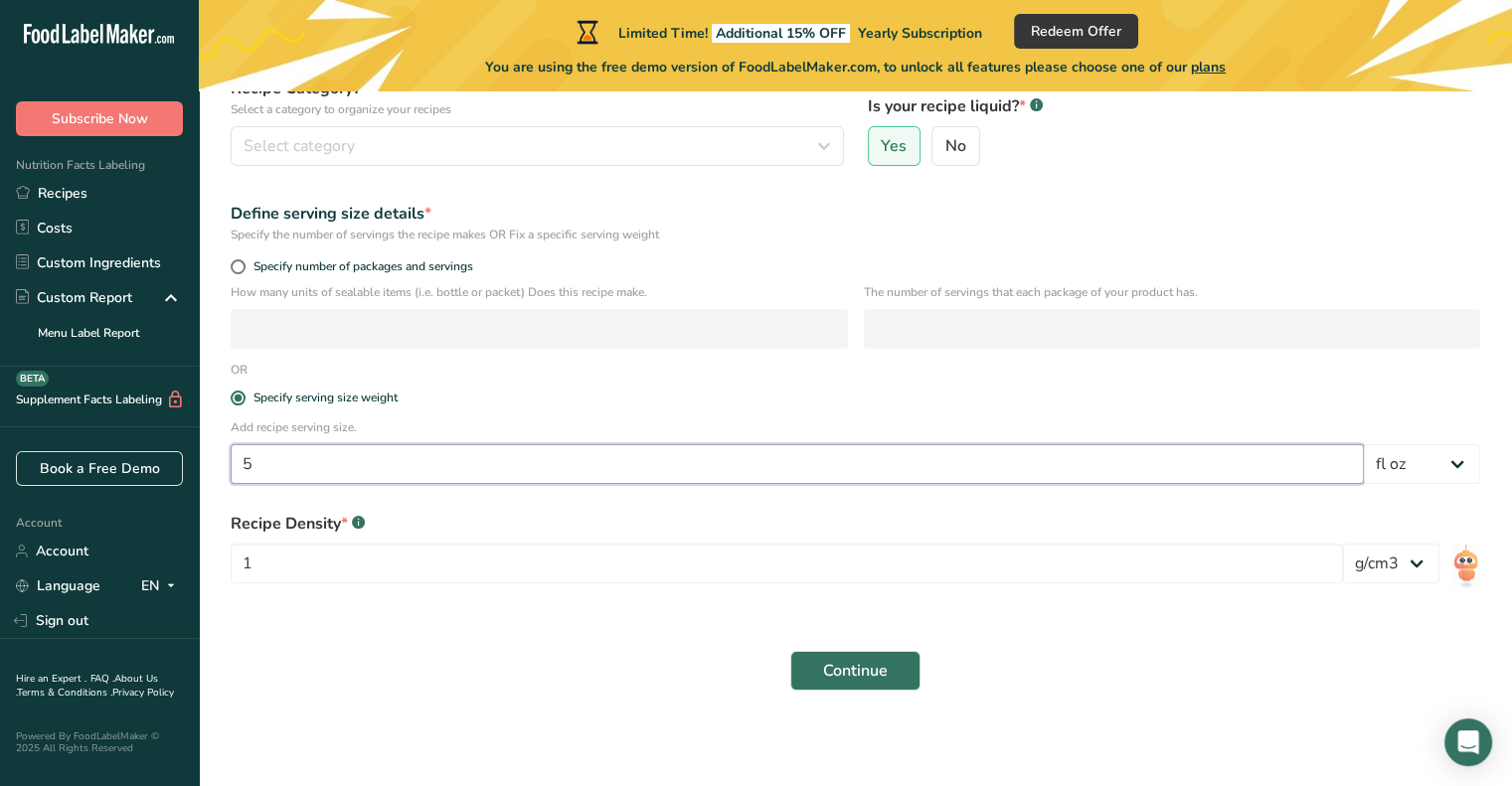 scroll, scrollTop: 227, scrollLeft: 0, axis: vertical 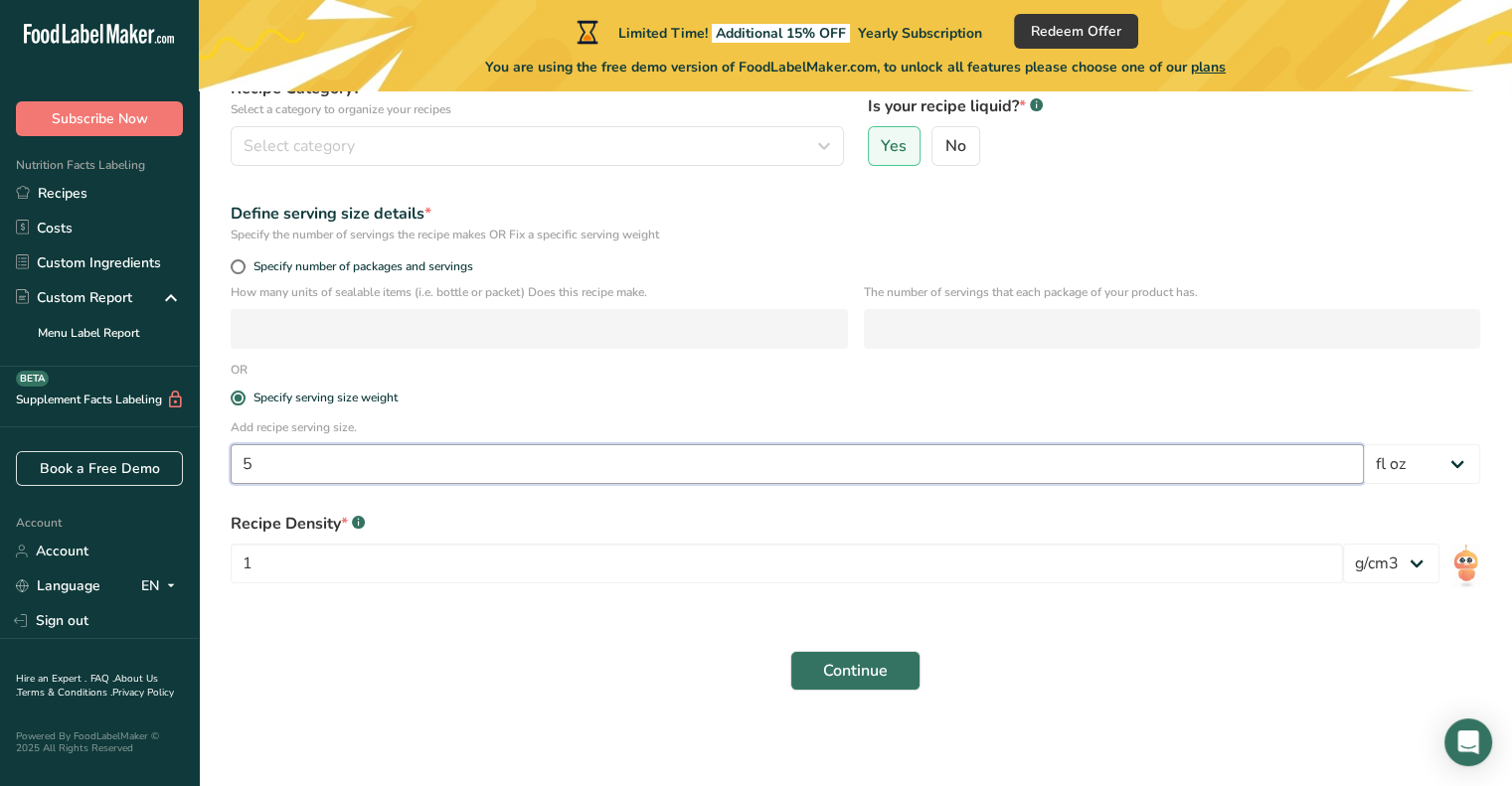 type on "5" 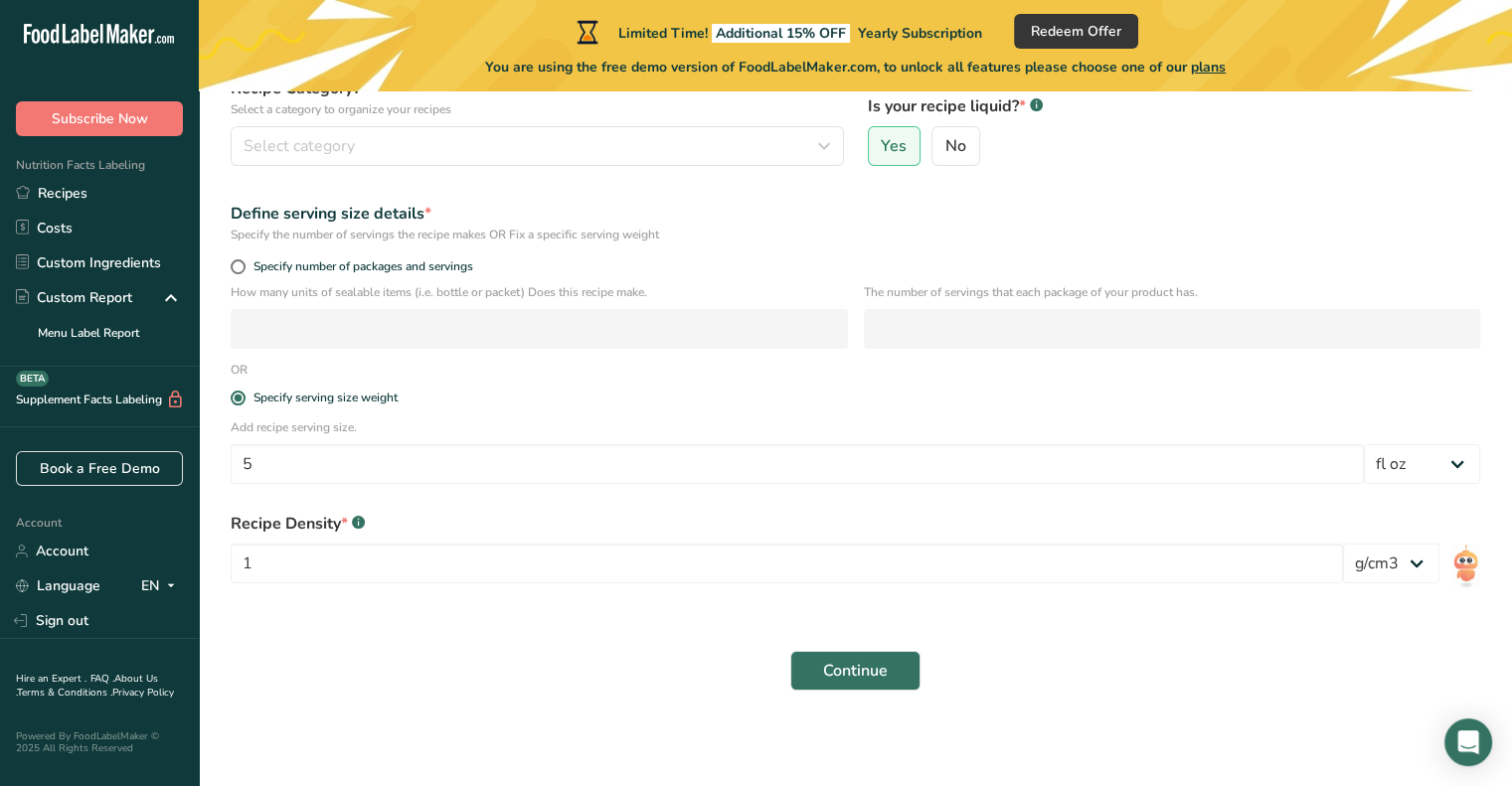 click on "Recipe Density *   .a-a{fill:#347362;}.b-a{fill:#fff;}" at bounding box center [786, 524] 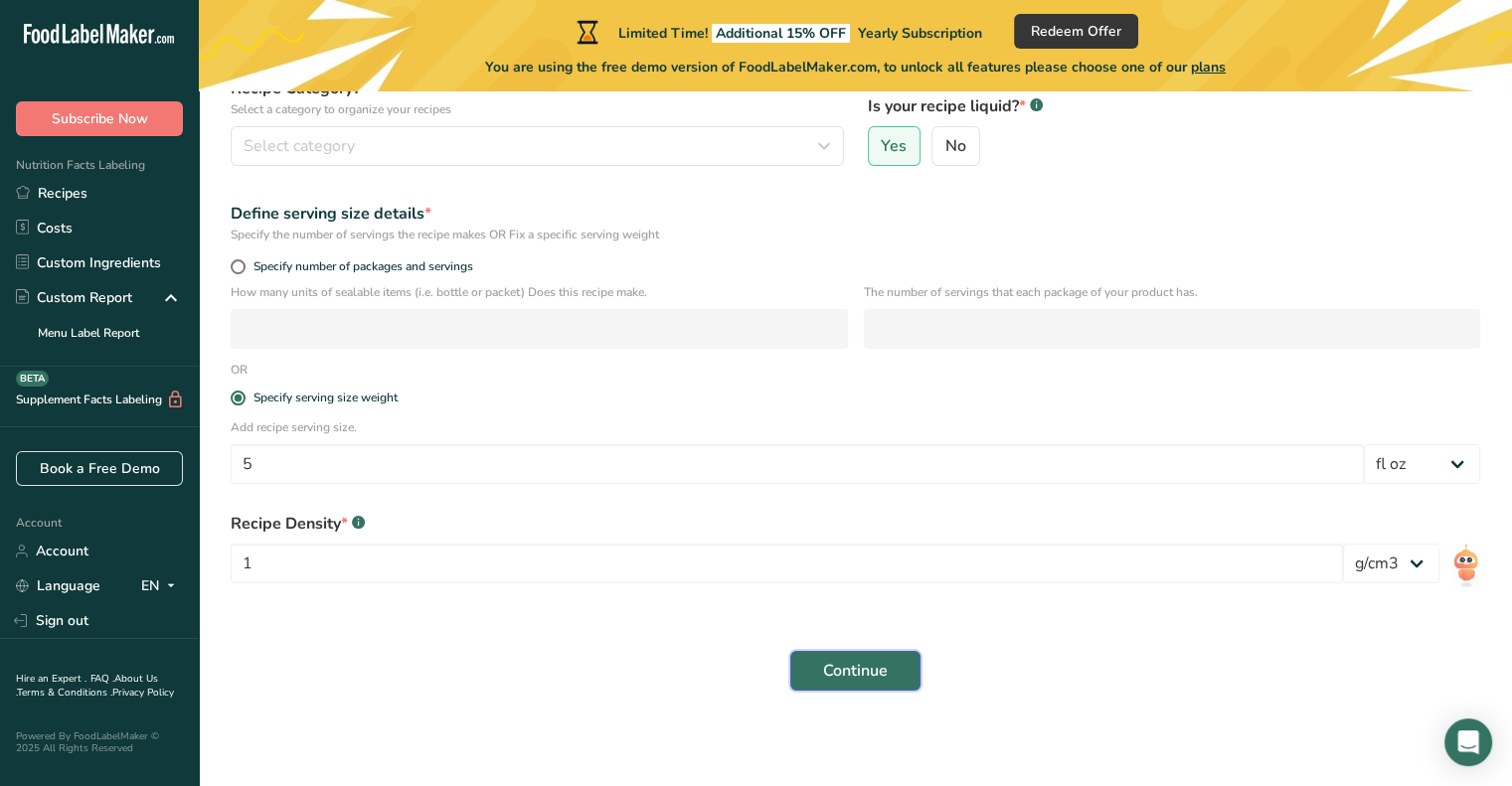 click on "Continue" at bounding box center [855, 671] 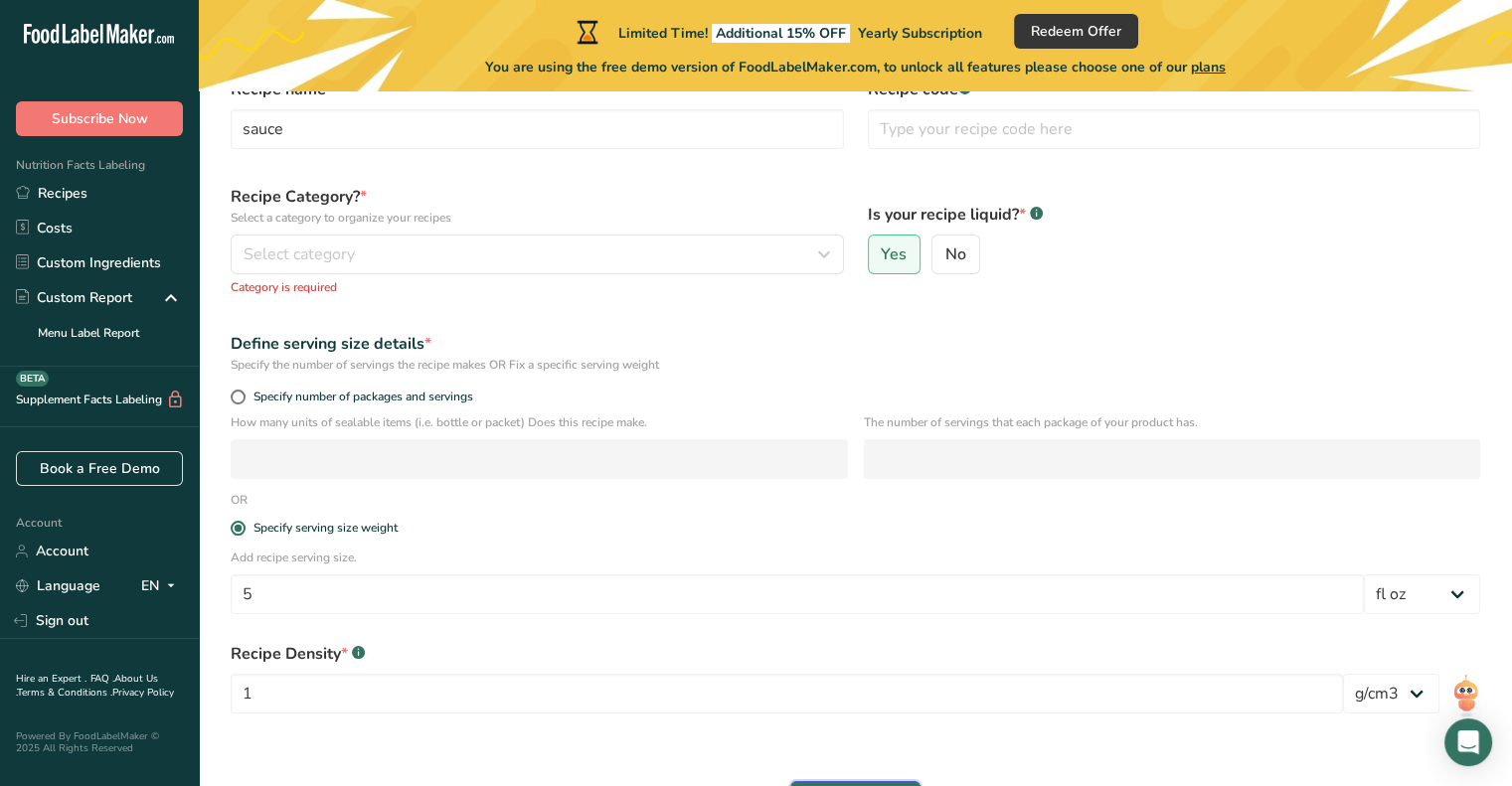 scroll, scrollTop: 0, scrollLeft: 0, axis: both 